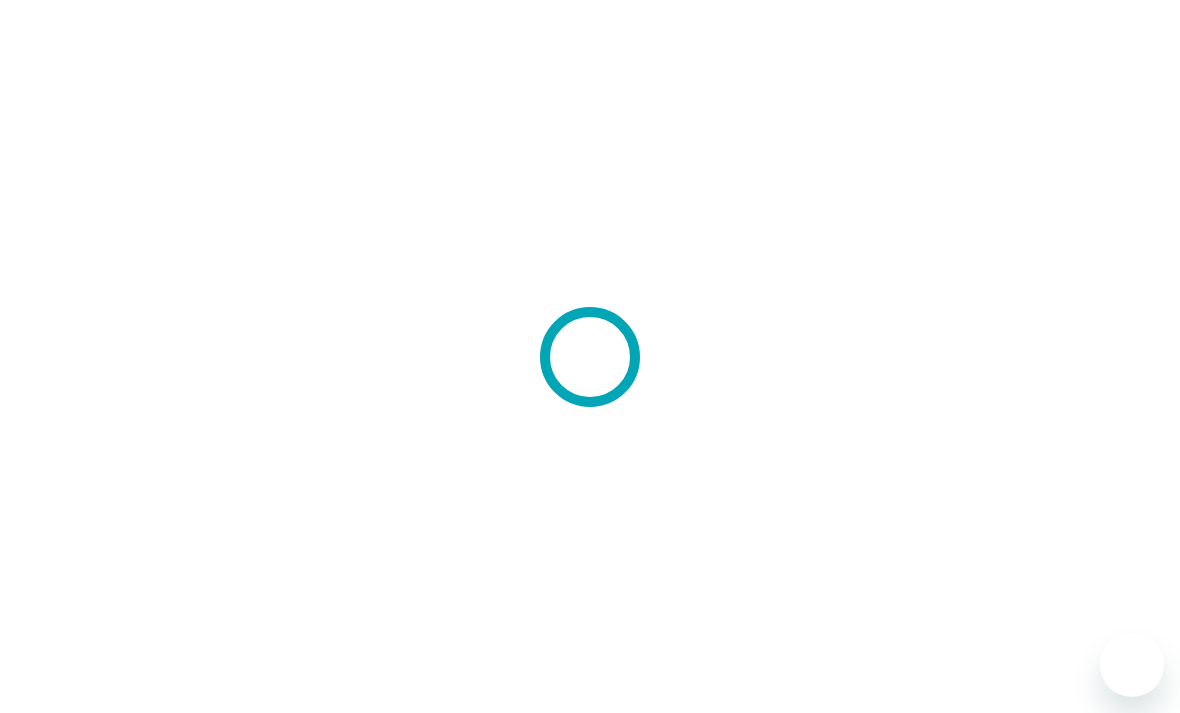 scroll, scrollTop: 0, scrollLeft: 0, axis: both 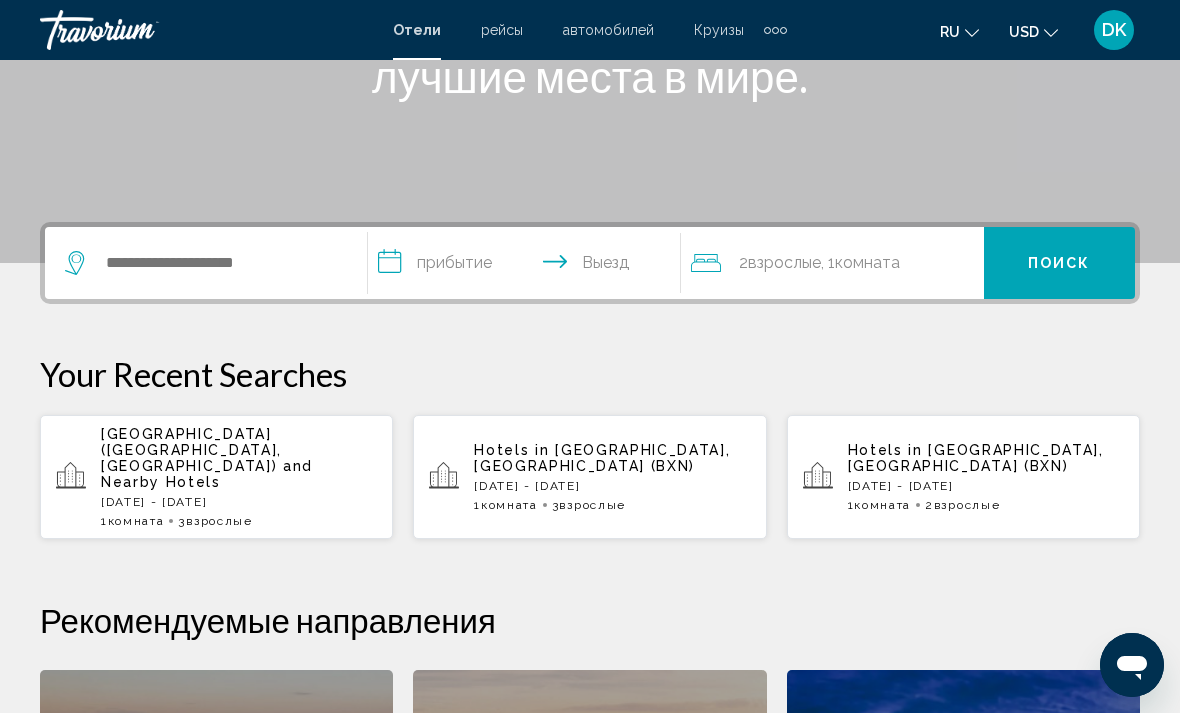 click on "[GEOGRAPHIC_DATA] ([GEOGRAPHIC_DATA], [GEOGRAPHIC_DATA])    and Nearby Hotels" at bounding box center [239, 458] 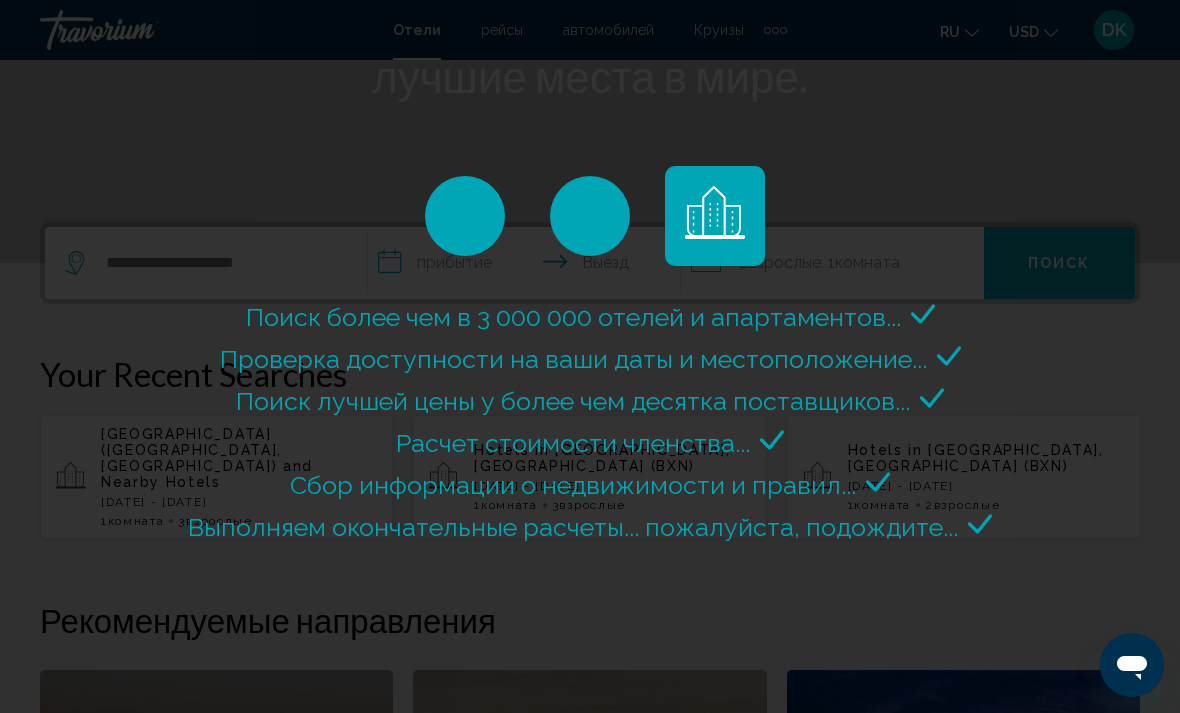 scroll, scrollTop: 0, scrollLeft: 0, axis: both 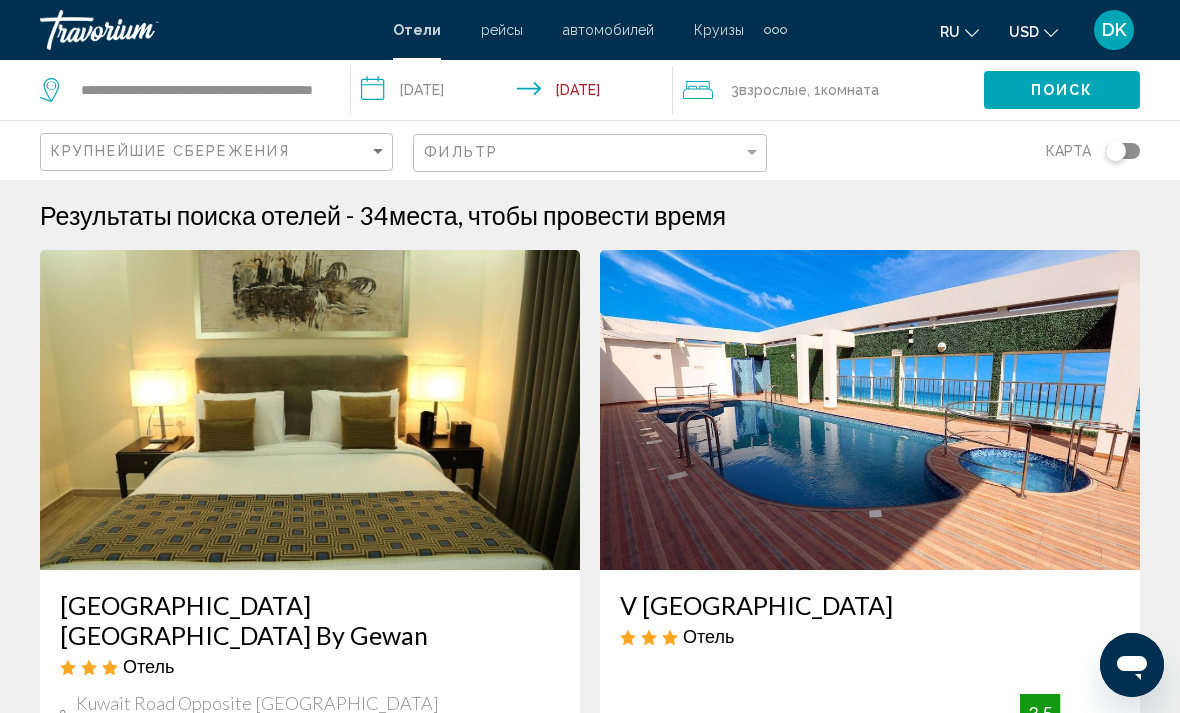 click on ", 1  Комната номера" 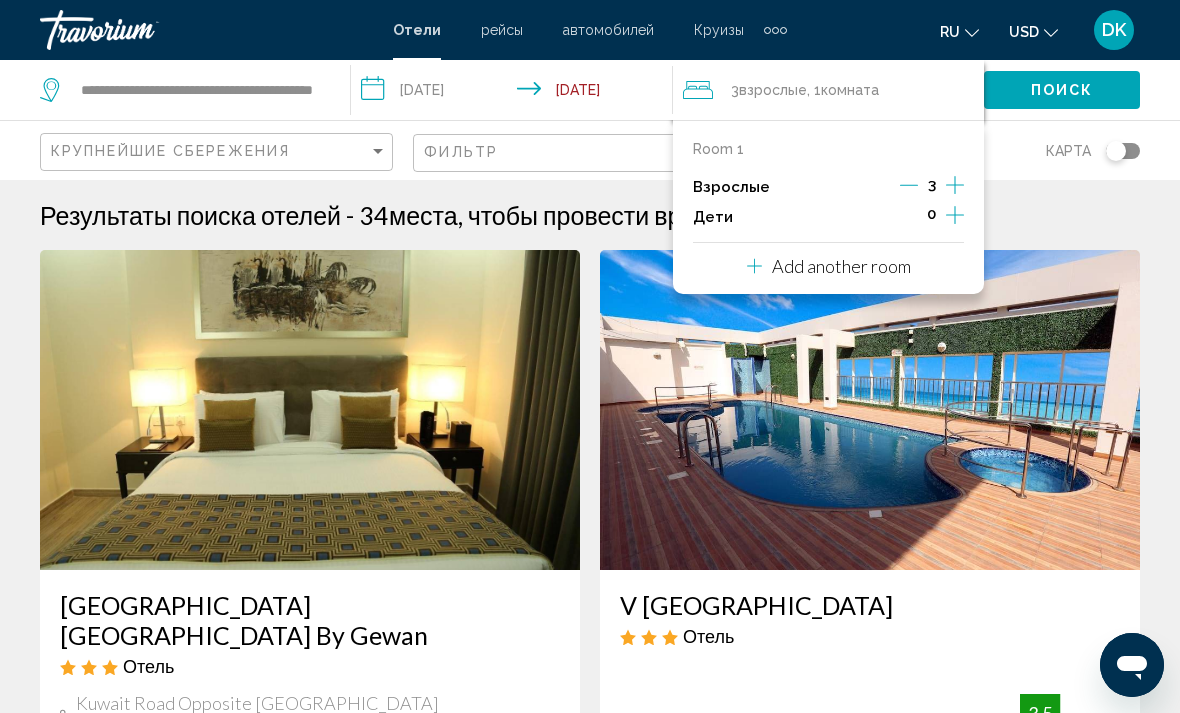 click 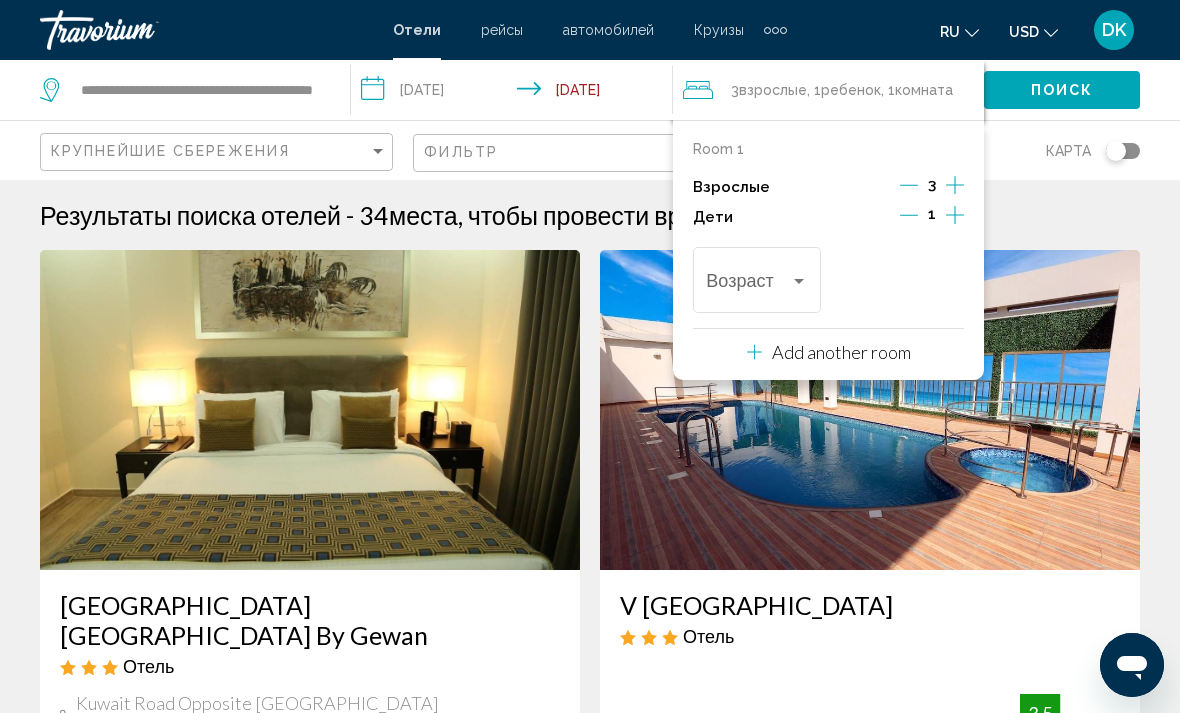 click 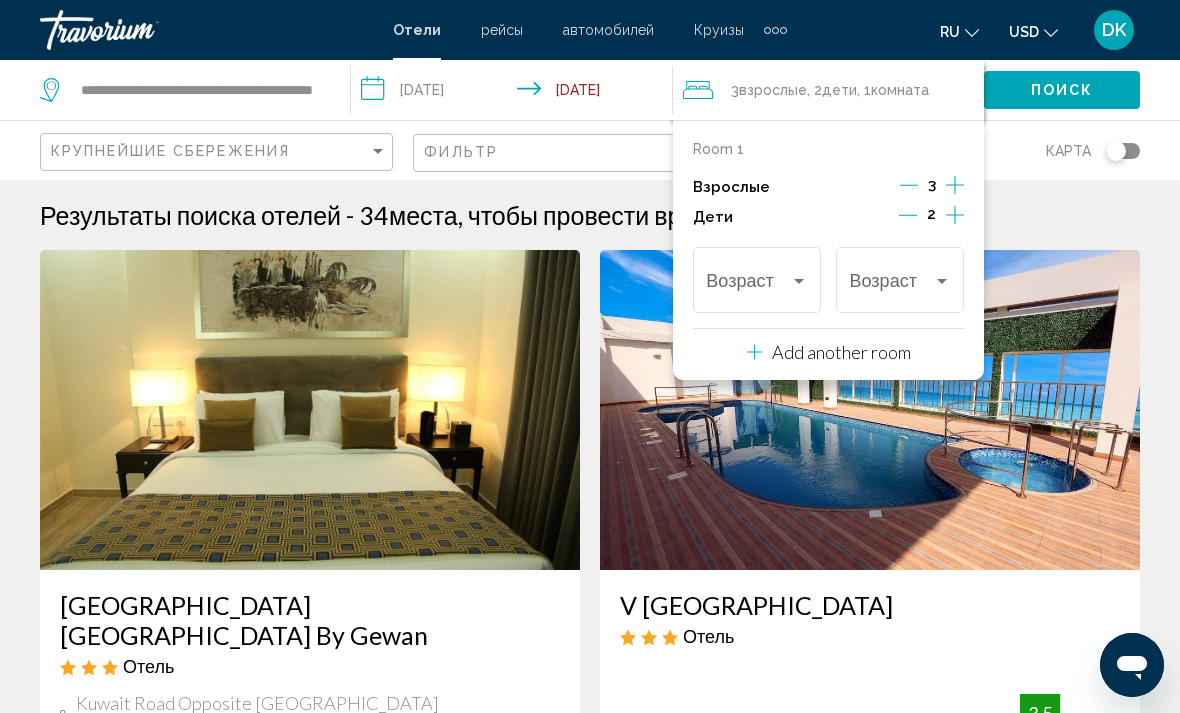 click at bounding box center (799, 281) 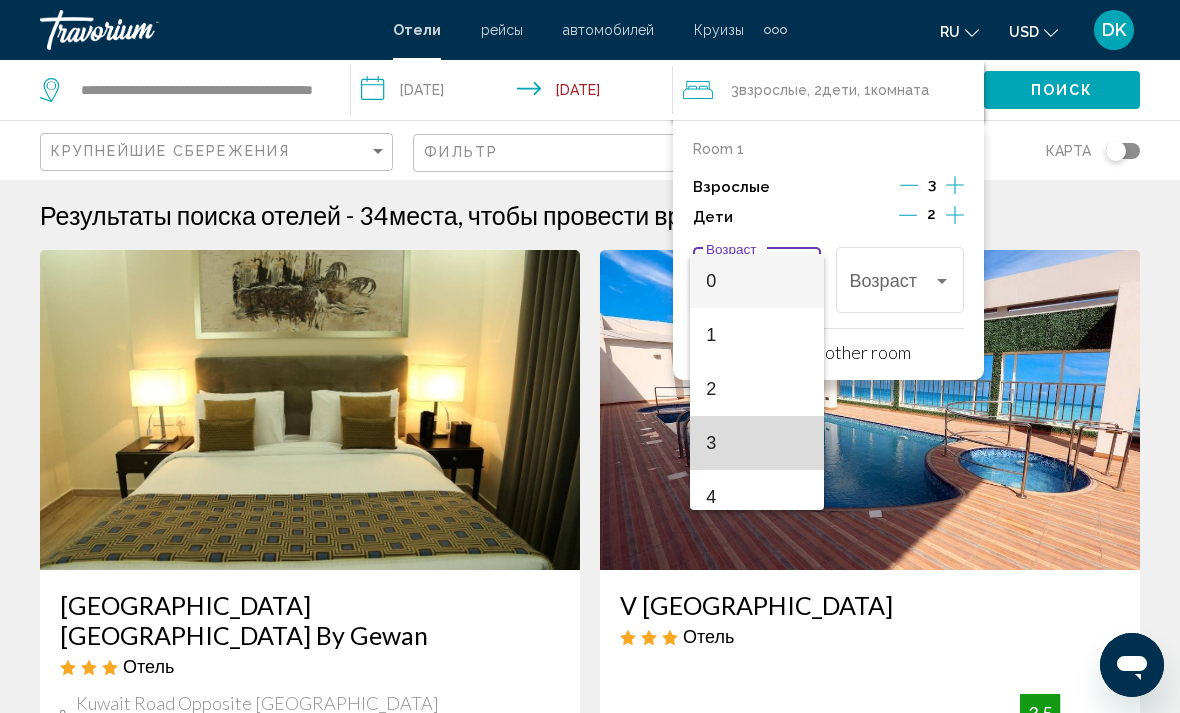click on "3" at bounding box center [756, 443] 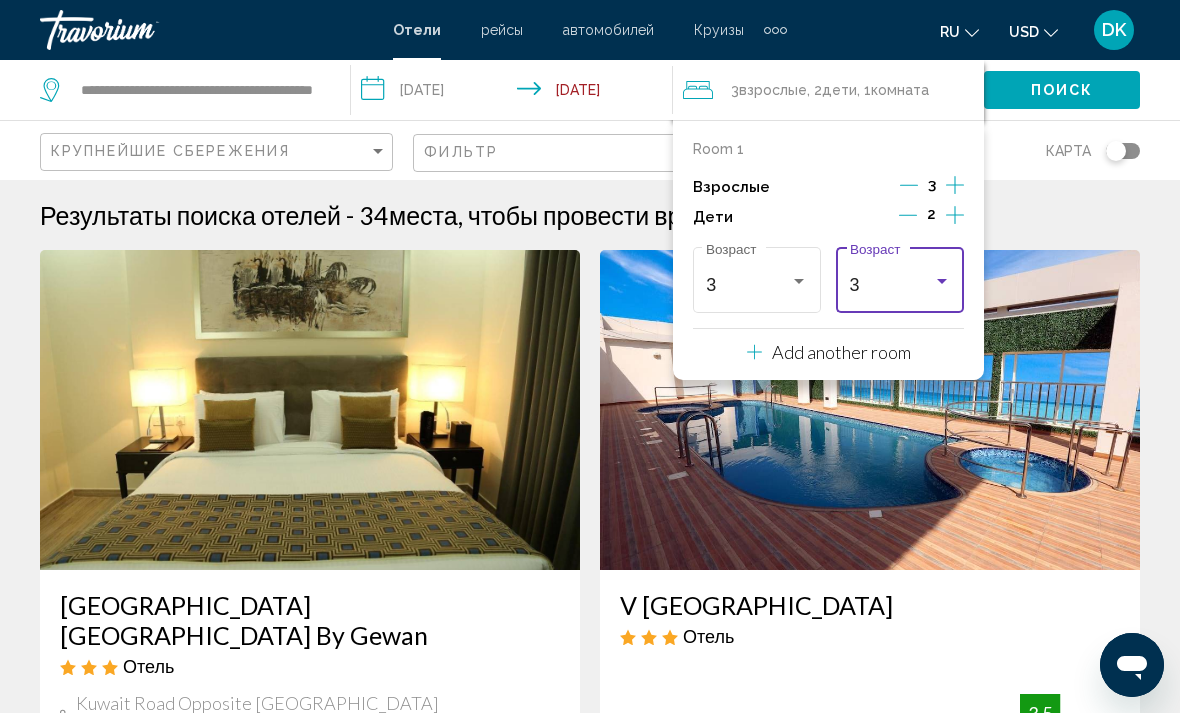 click at bounding box center [942, 281] 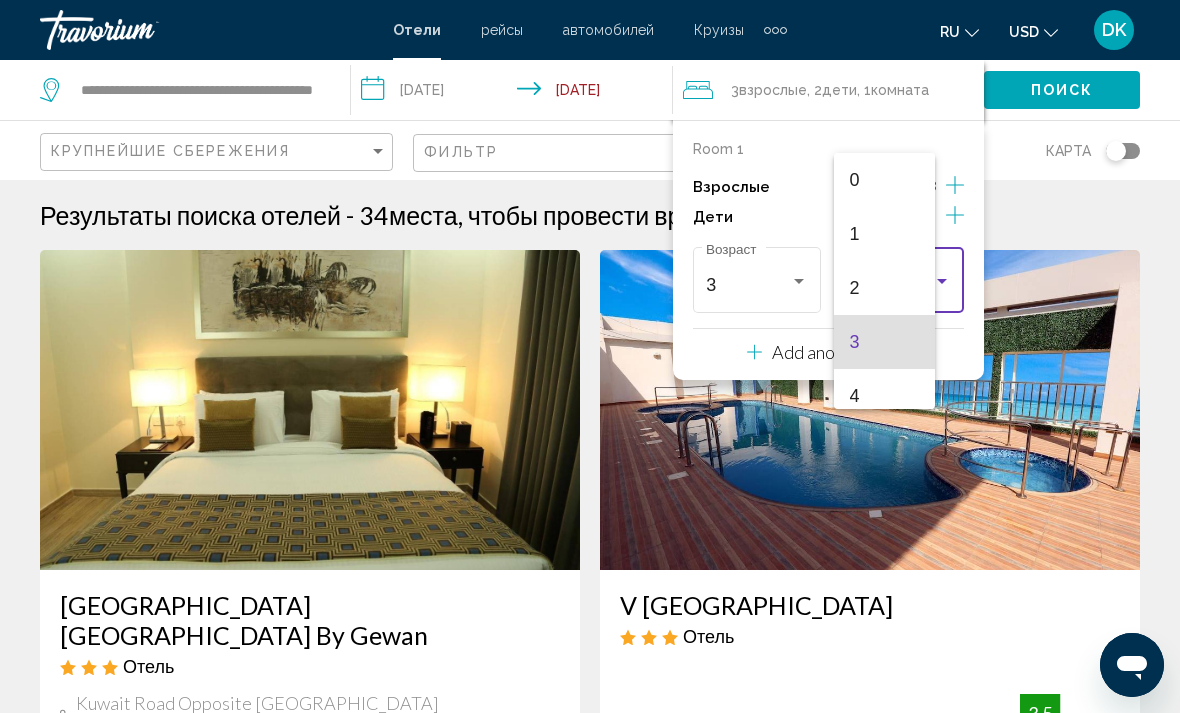 scroll, scrollTop: 61, scrollLeft: 0, axis: vertical 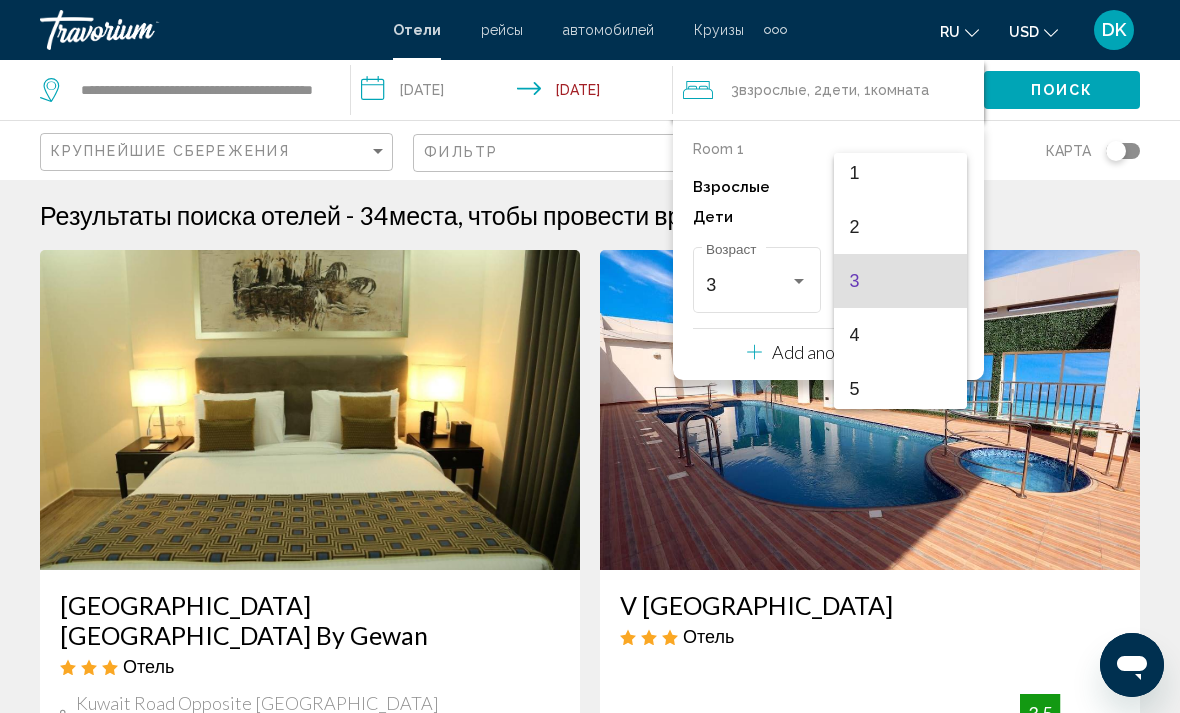 click at bounding box center [590, 356] 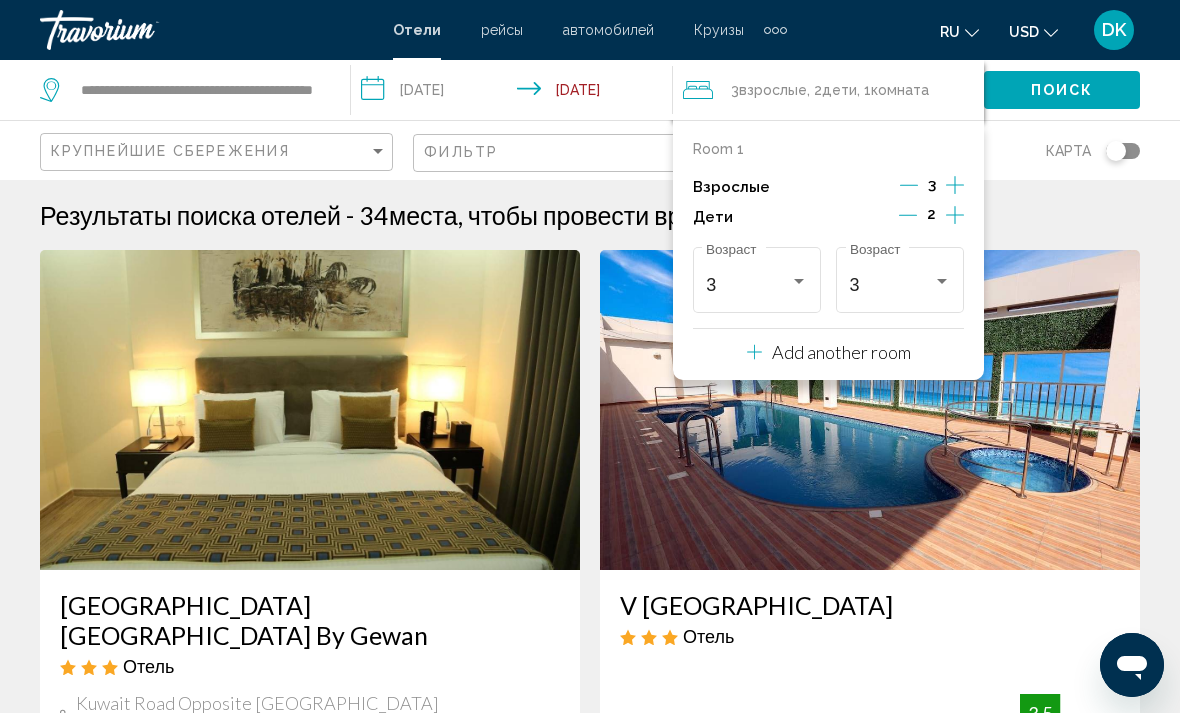 click at bounding box center (799, 281) 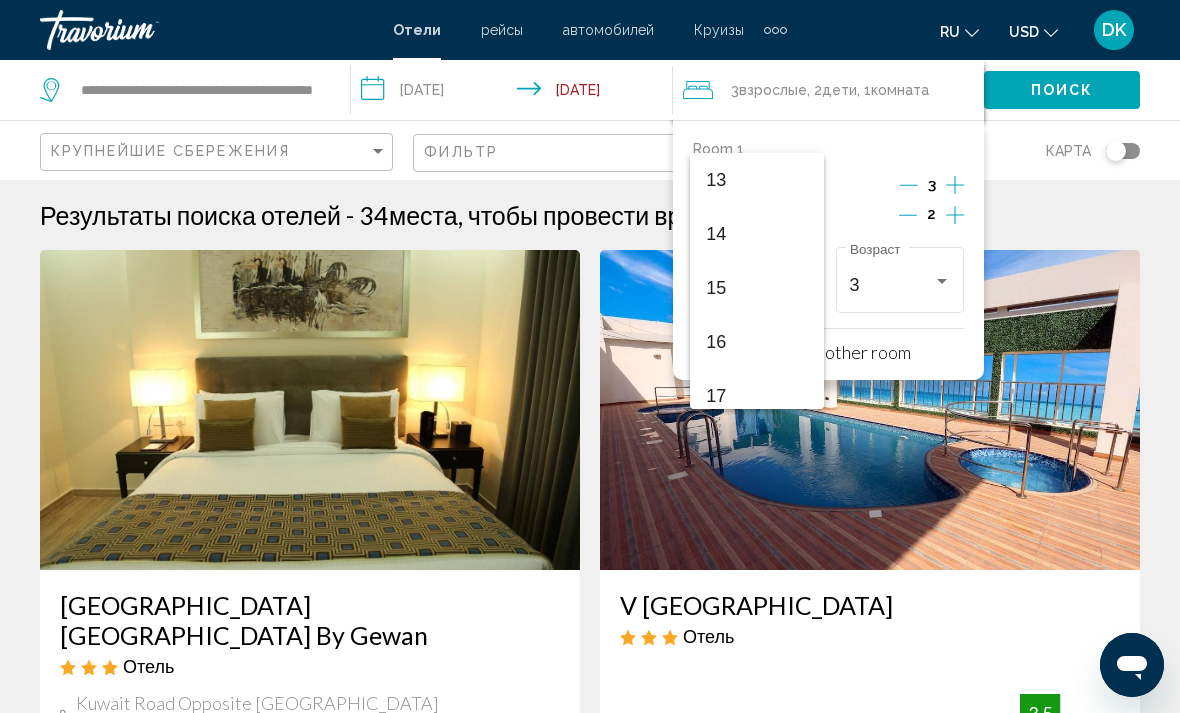 scroll, scrollTop: 660, scrollLeft: 0, axis: vertical 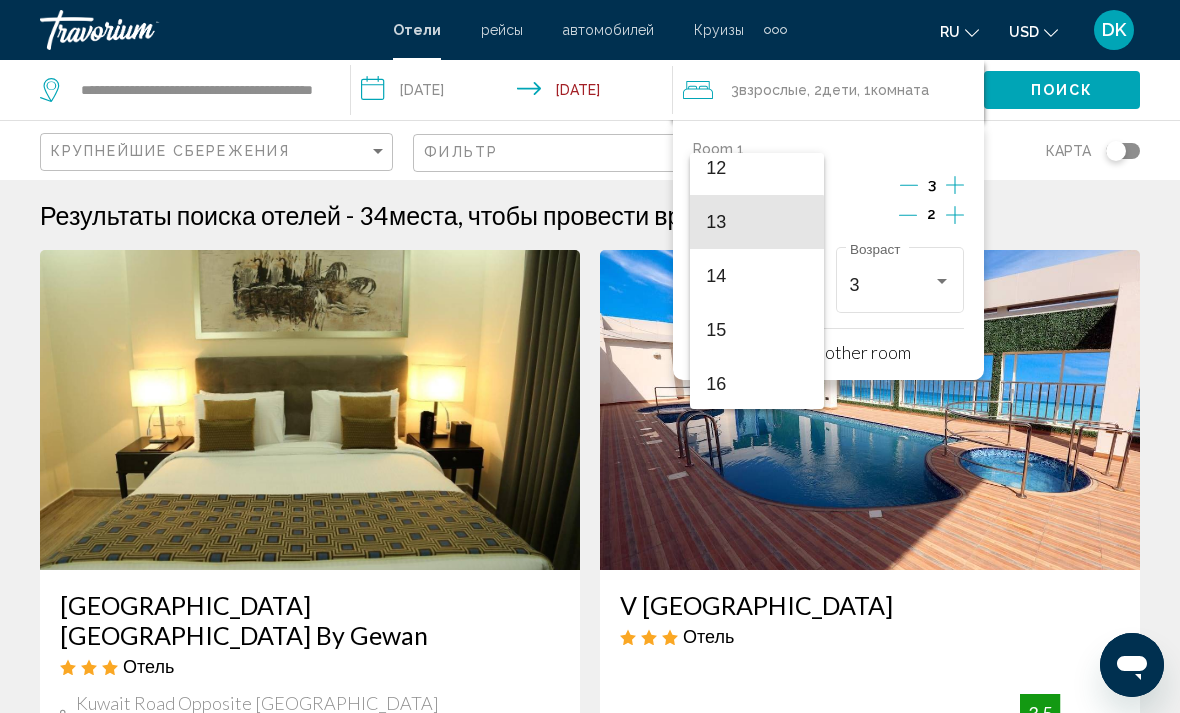 click on "13" at bounding box center [756, 222] 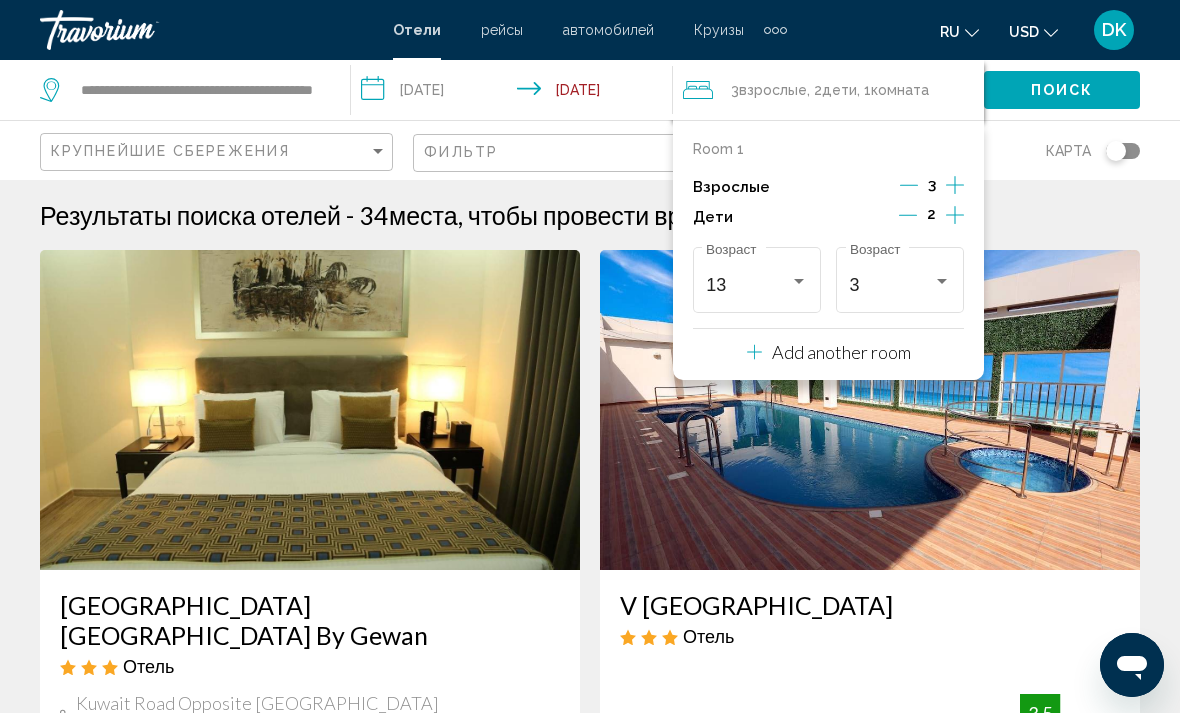 click at bounding box center (942, 281) 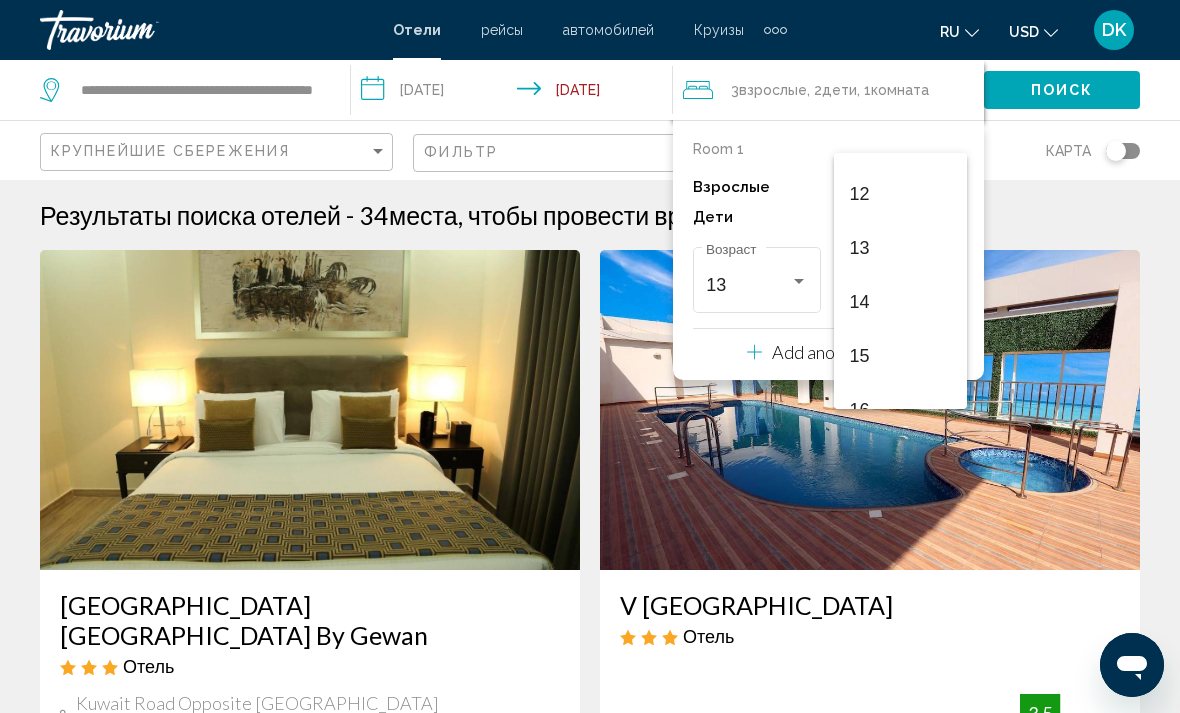 scroll, scrollTop: 609, scrollLeft: 0, axis: vertical 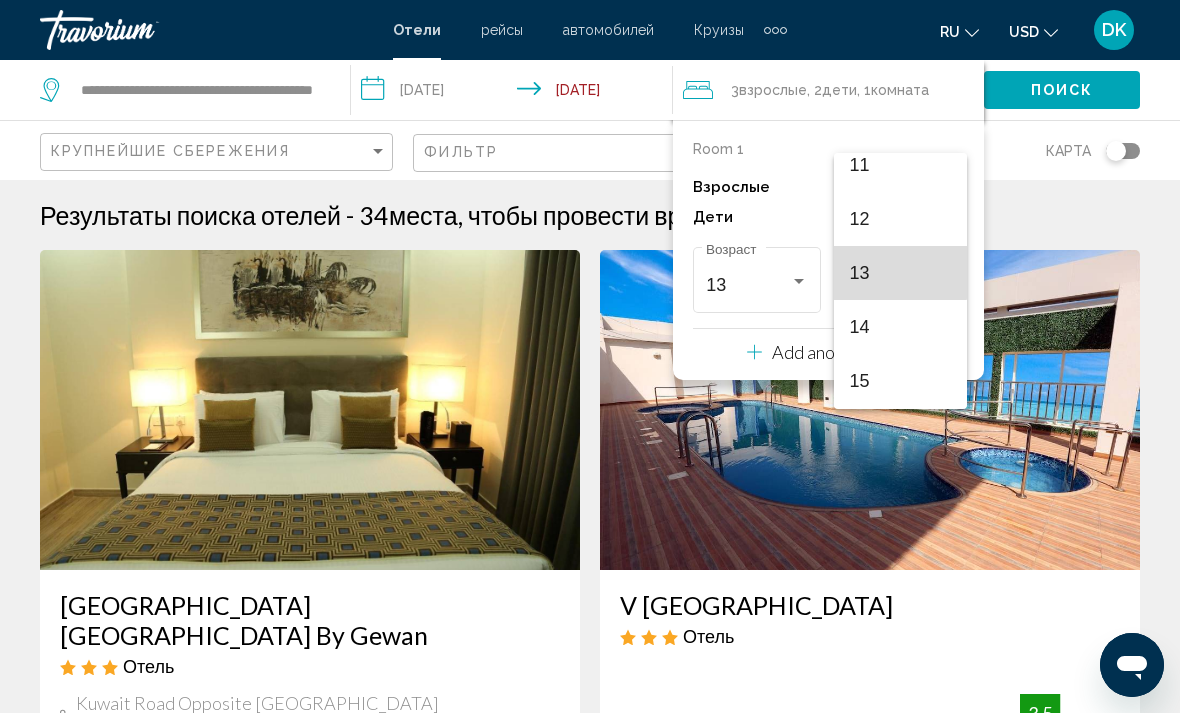 click on "13" at bounding box center [900, 273] 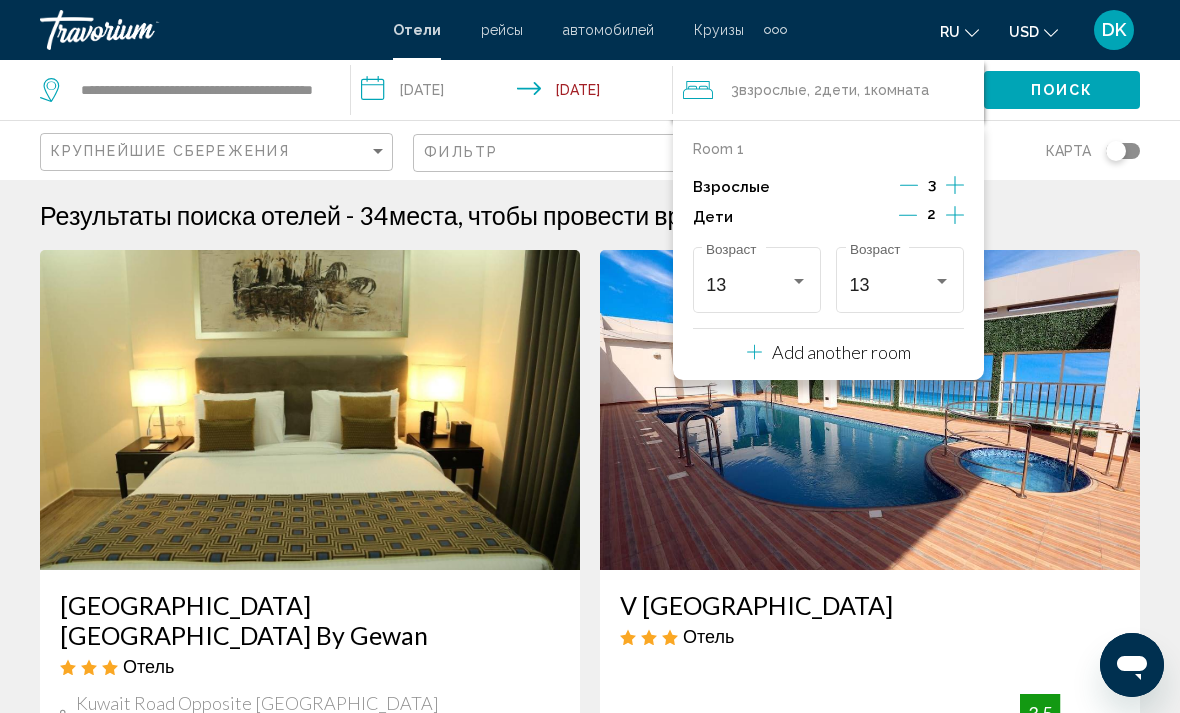 click on "Результаты поиска отелей  -   34  места, чтобы провести время" at bounding box center [590, 215] 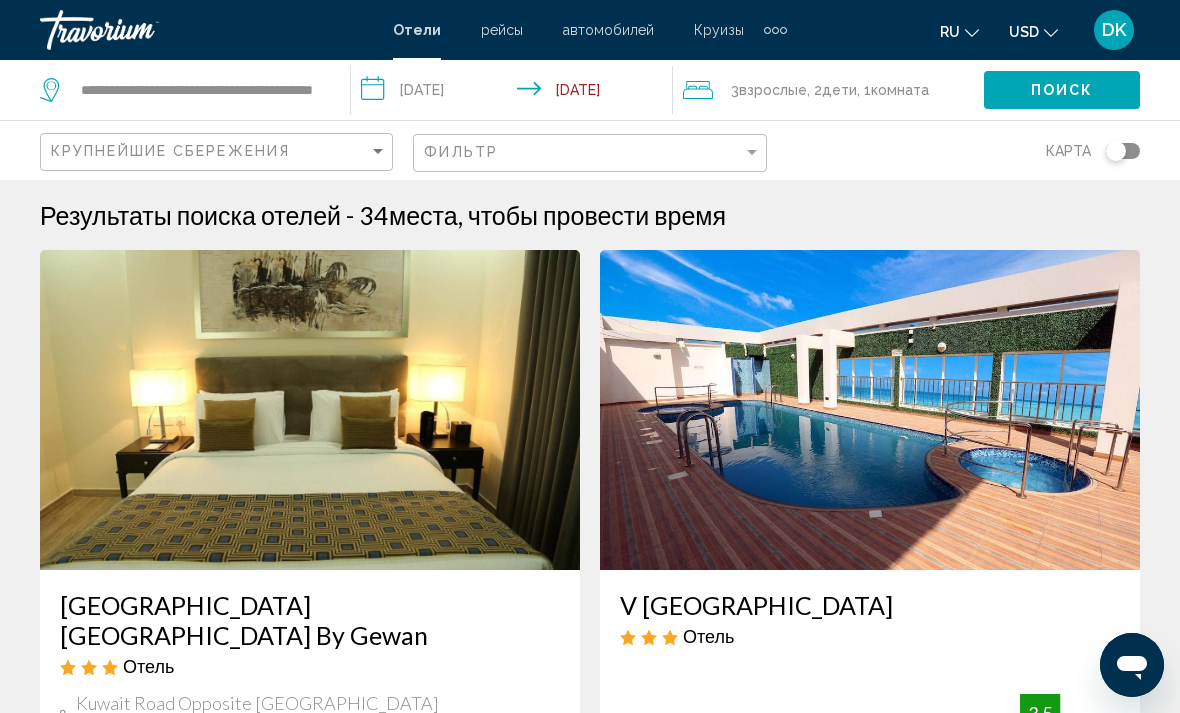 click on "Поиск" 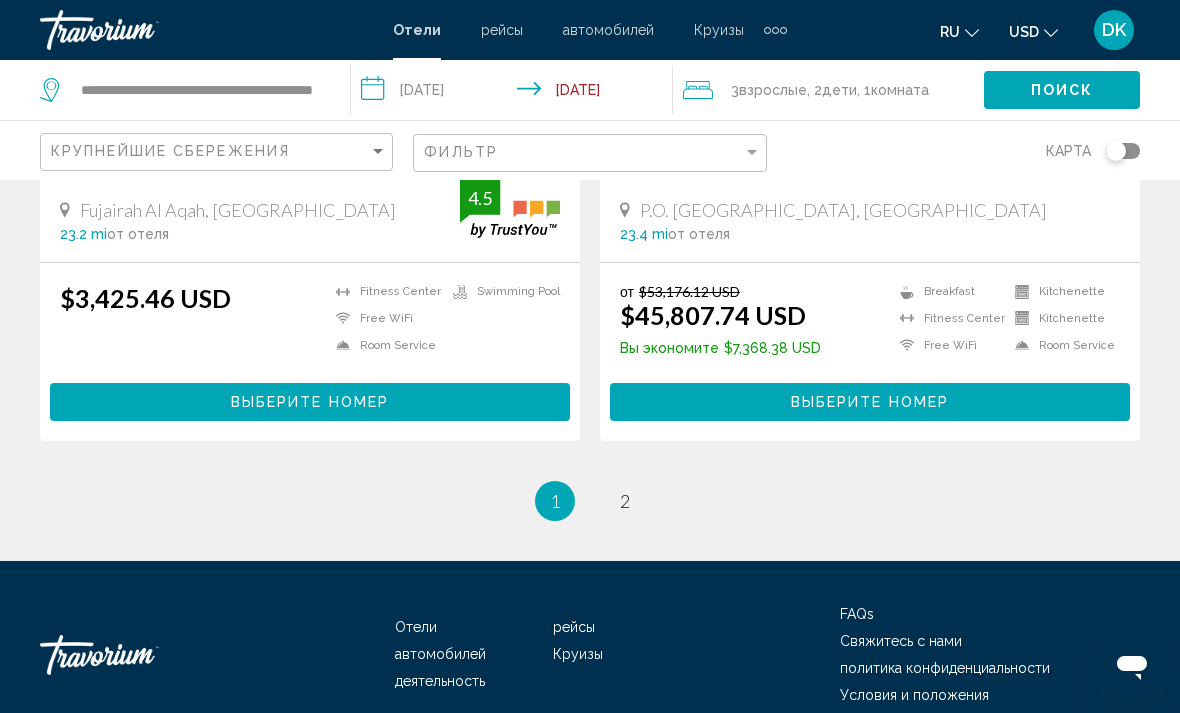 scroll, scrollTop: 4084, scrollLeft: 0, axis: vertical 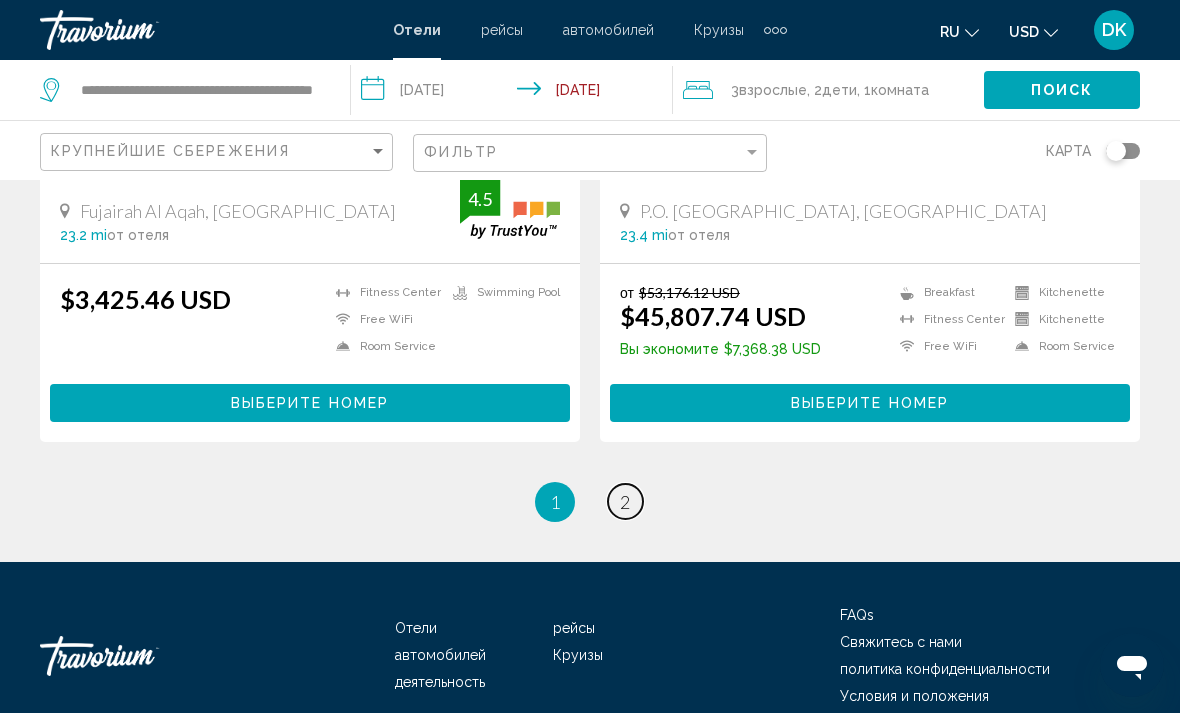click on "2" at bounding box center (625, 502) 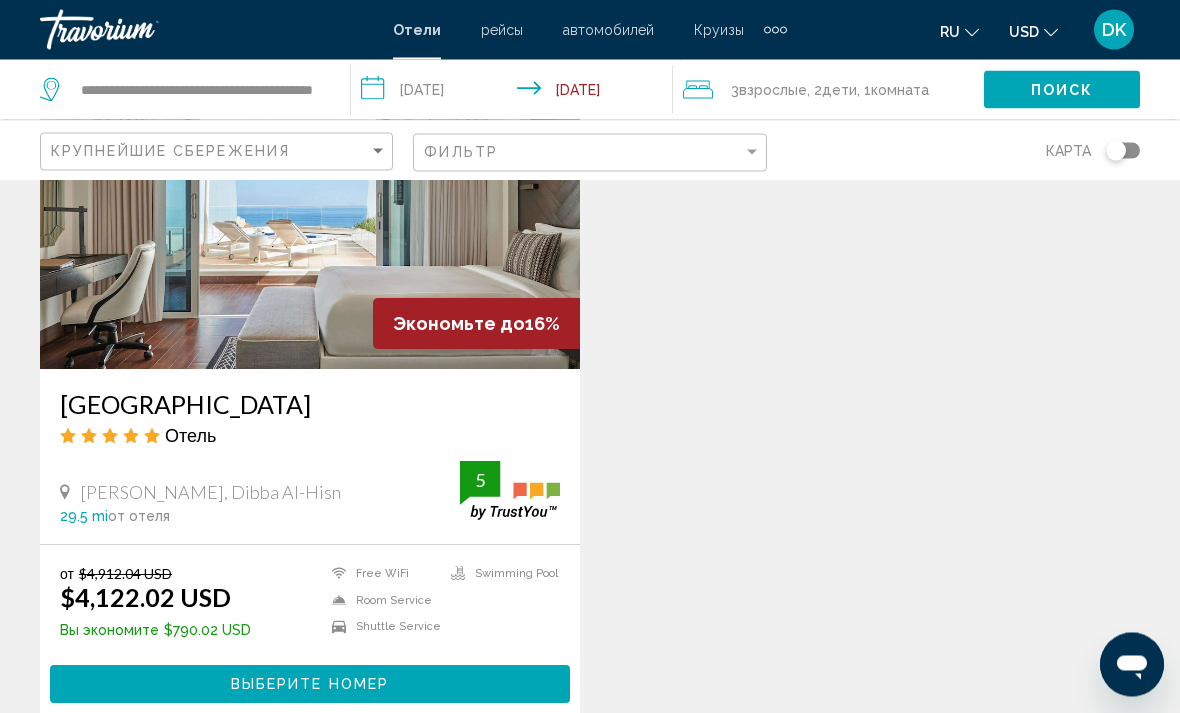 scroll, scrollTop: 1662, scrollLeft: 0, axis: vertical 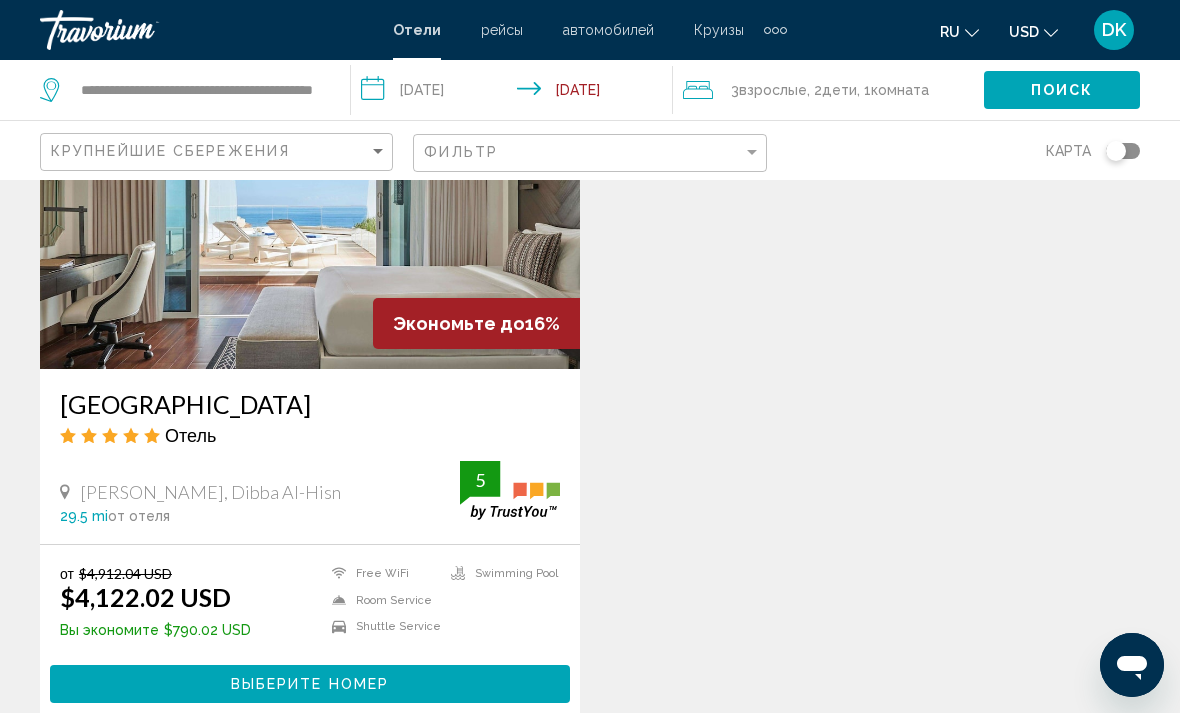 click on "Выберите номер" at bounding box center [310, 683] 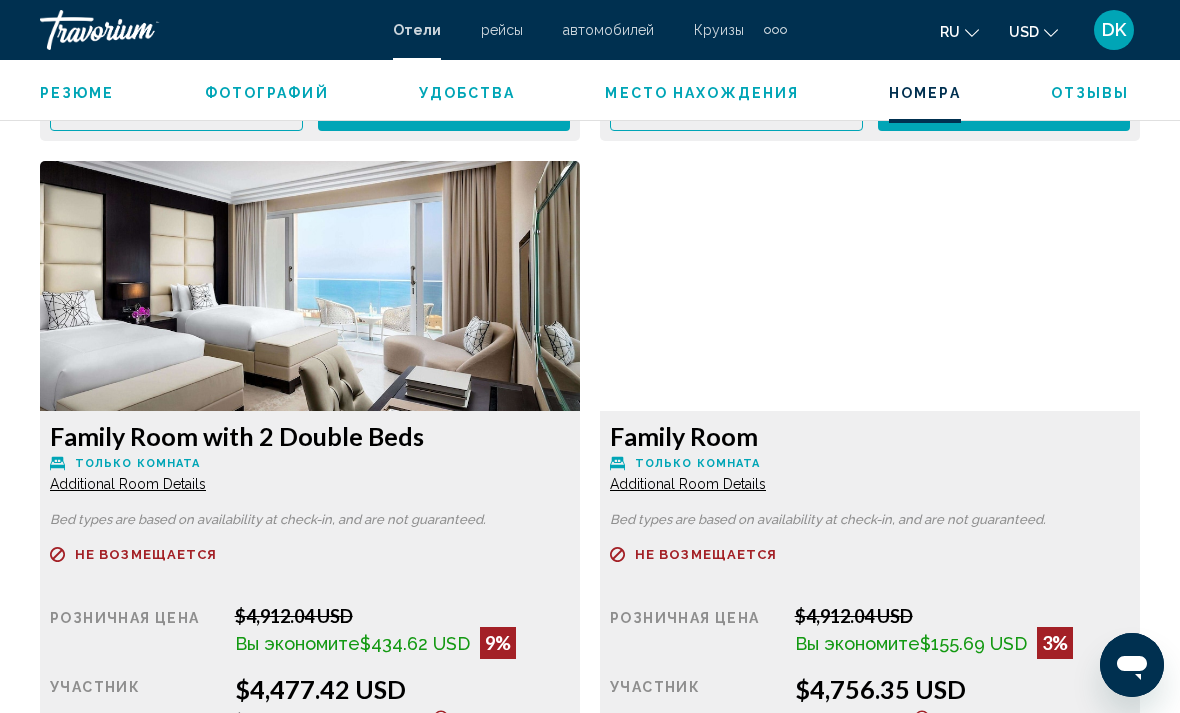 scroll, scrollTop: 3741, scrollLeft: 0, axis: vertical 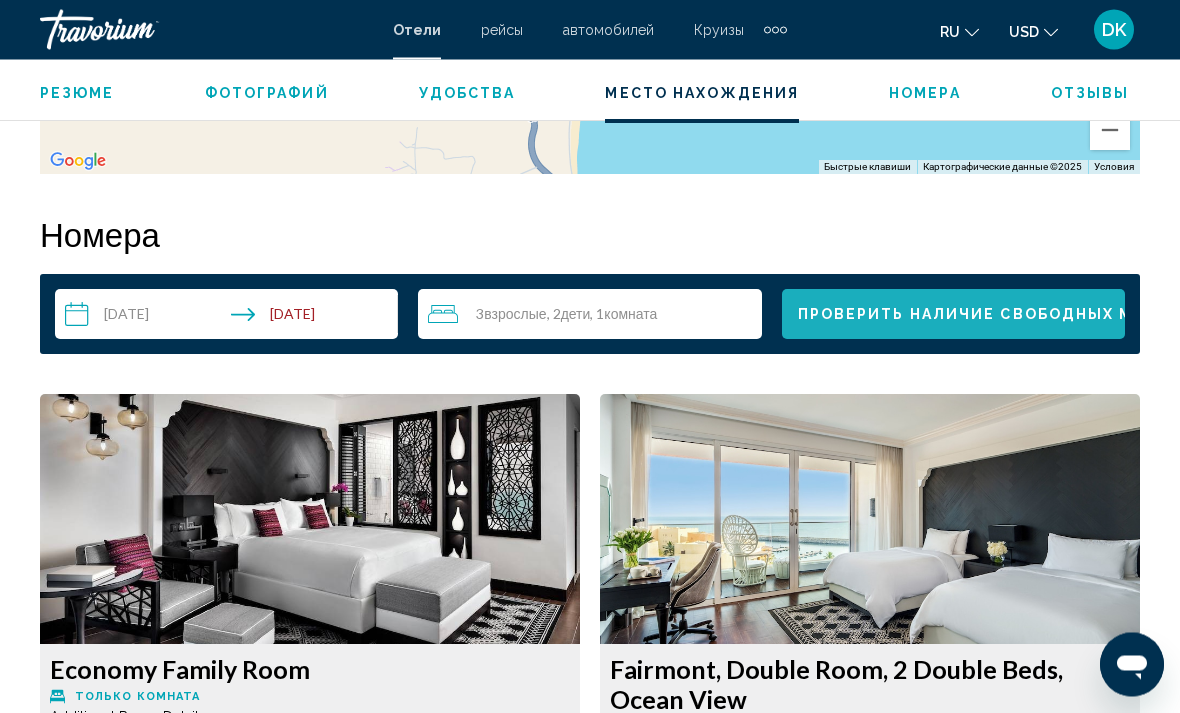 click on "Проверить наличие свободных мест" at bounding box center (983, 316) 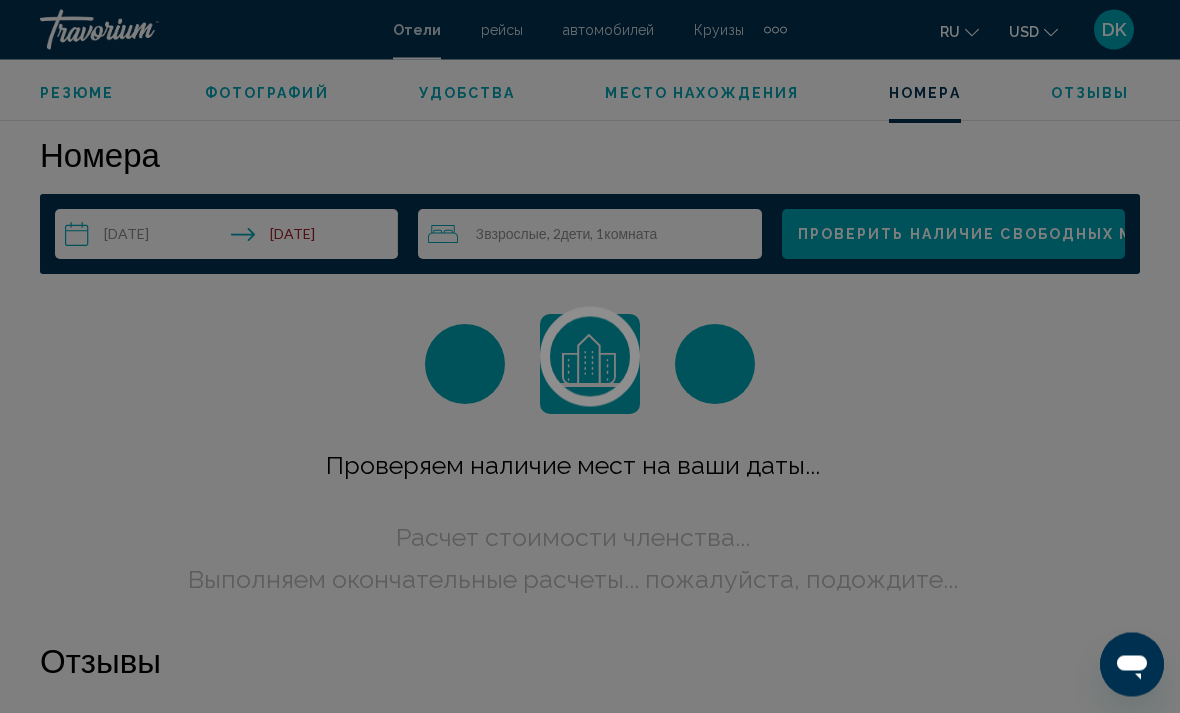 scroll, scrollTop: 2882, scrollLeft: 0, axis: vertical 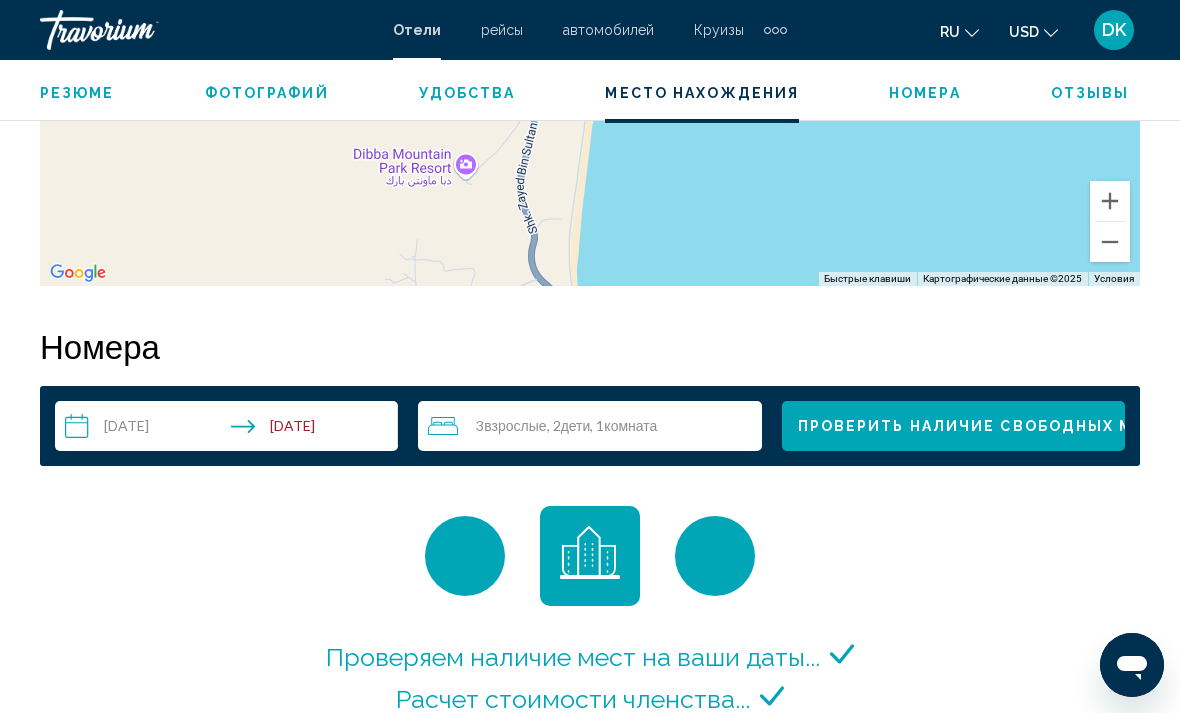click on "3  Взрослый Взрослые , 2  Ребенок Дети , 1  Комната номера" at bounding box center [594, 426] 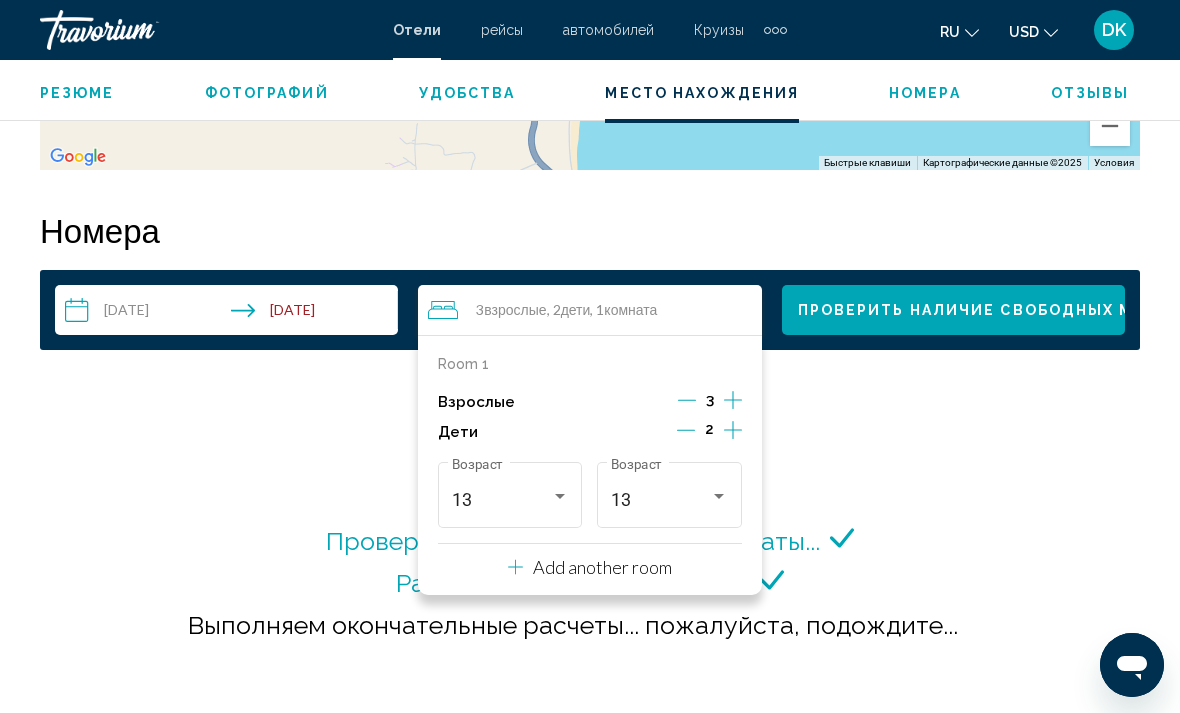 scroll, scrollTop: 2818, scrollLeft: 0, axis: vertical 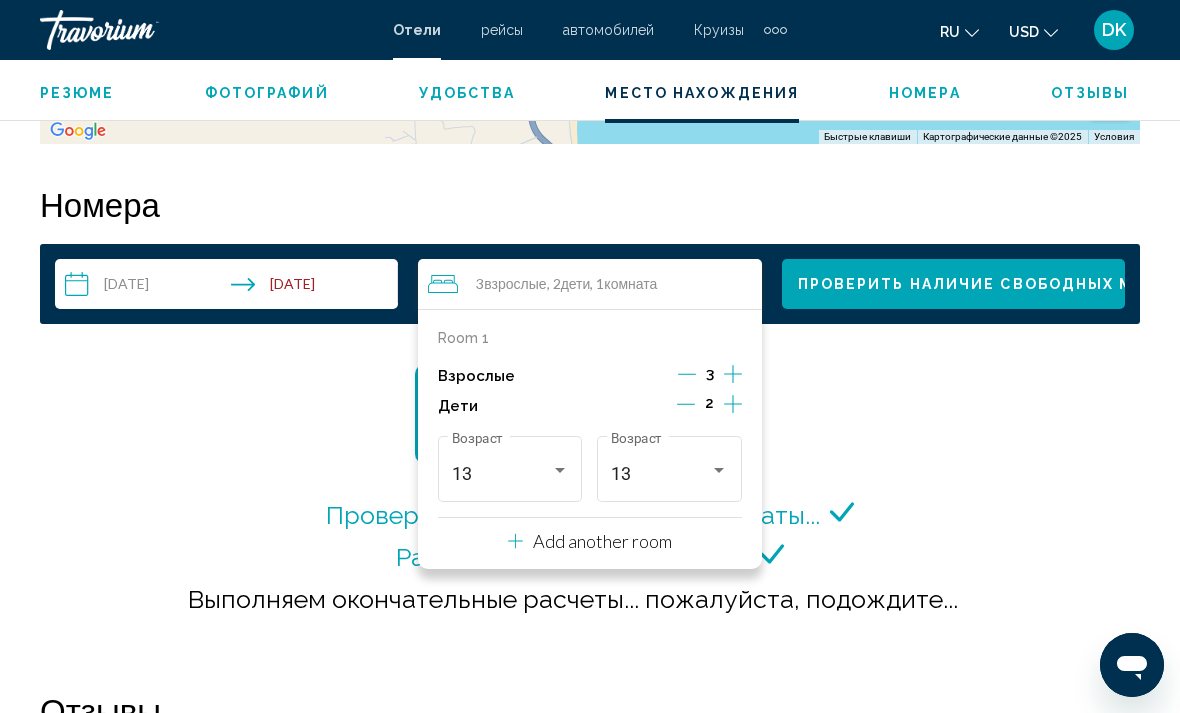 click on "Add another room" at bounding box center [602, 541] 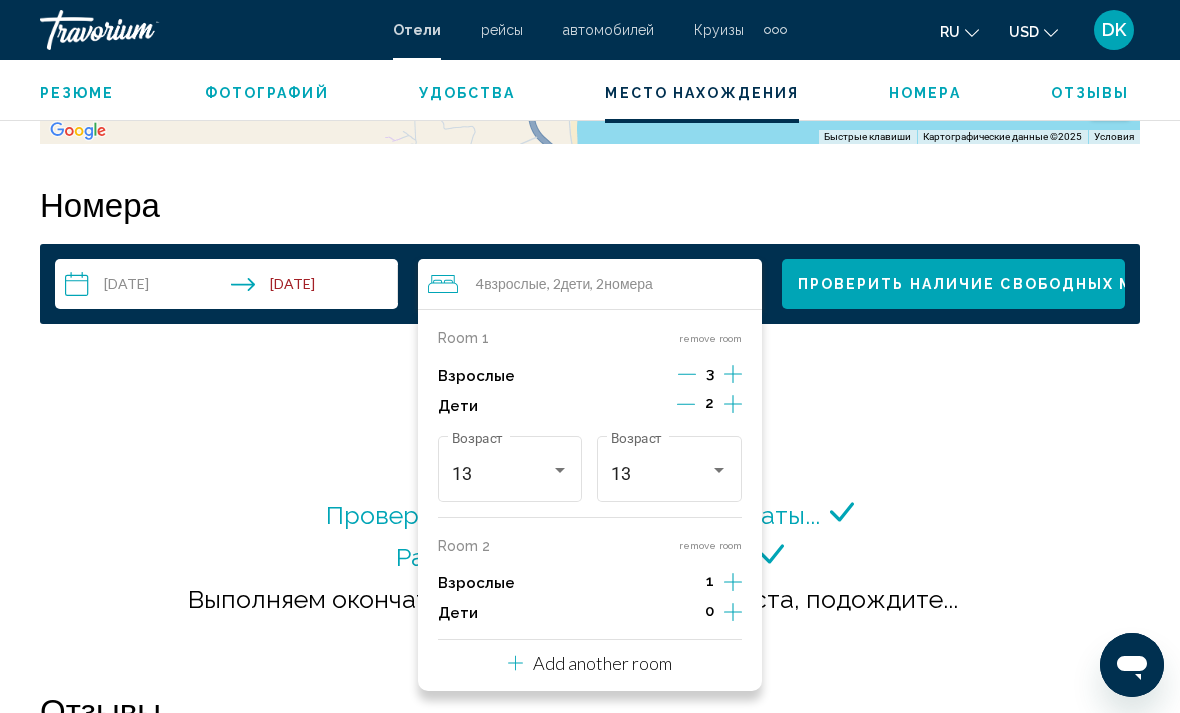 click 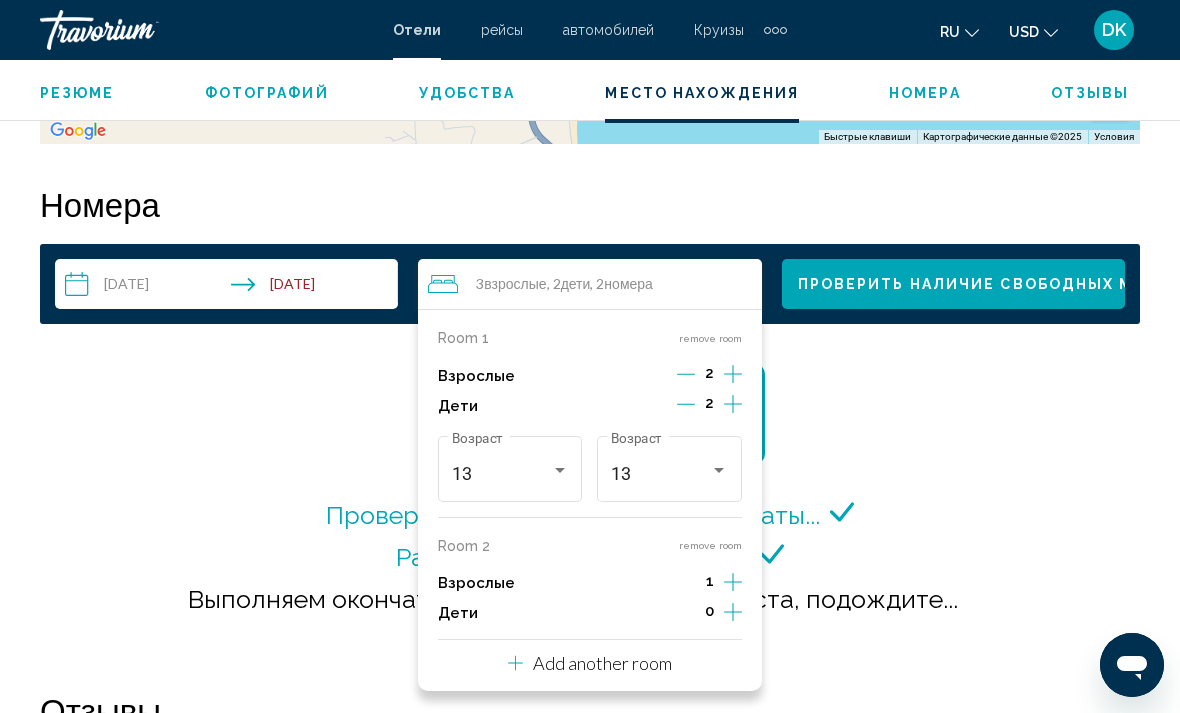 click 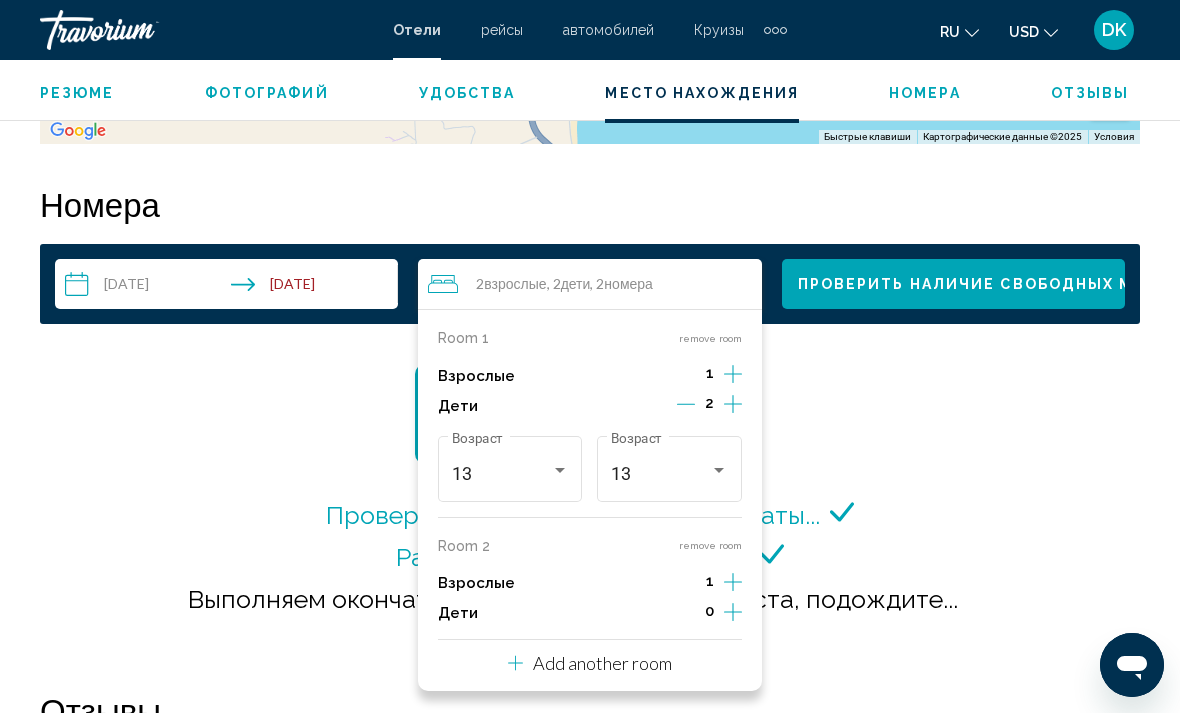 click 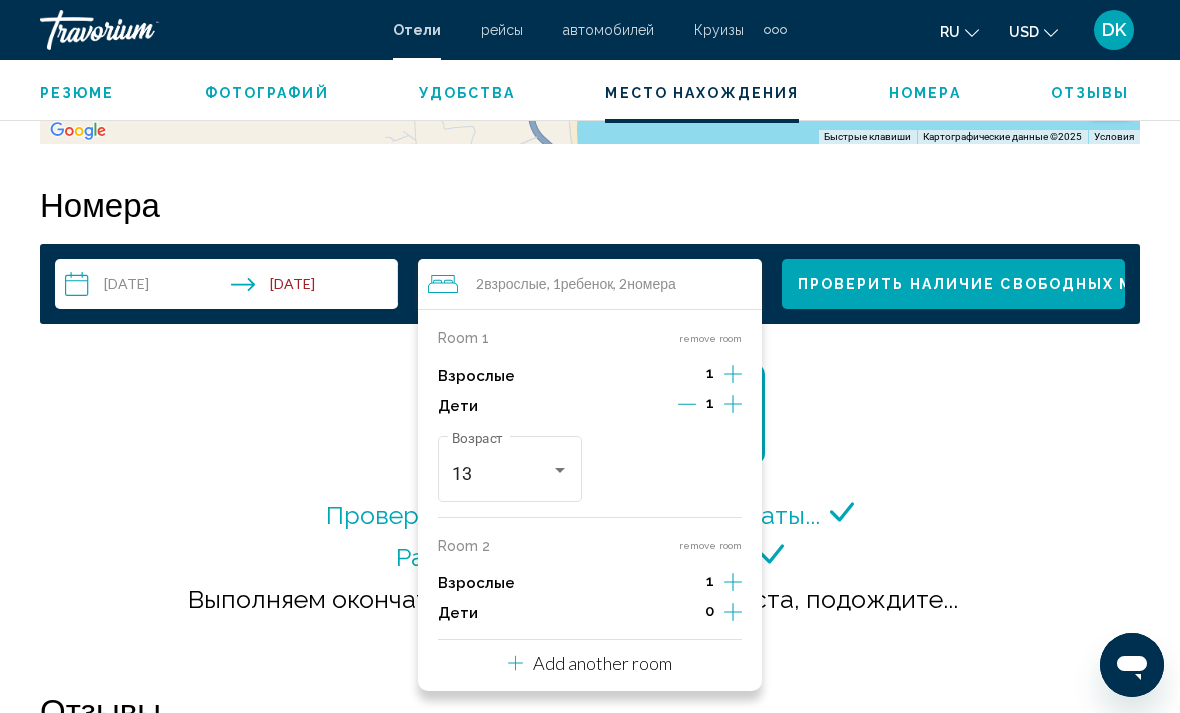 click 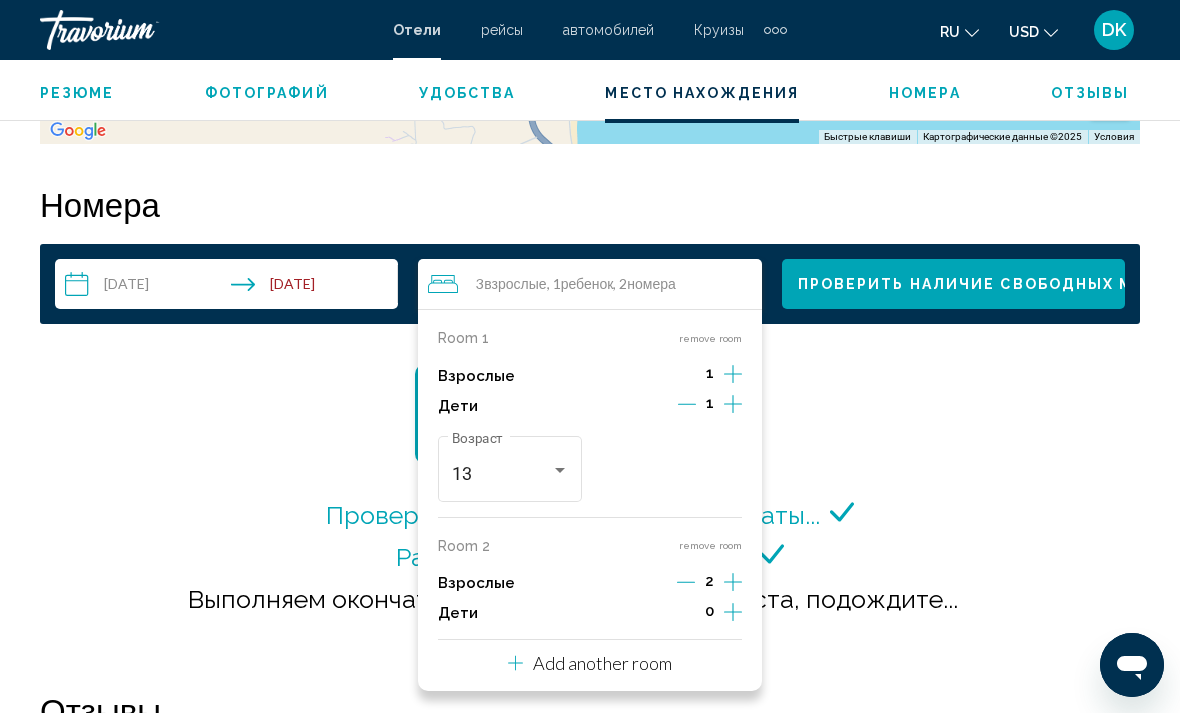 click 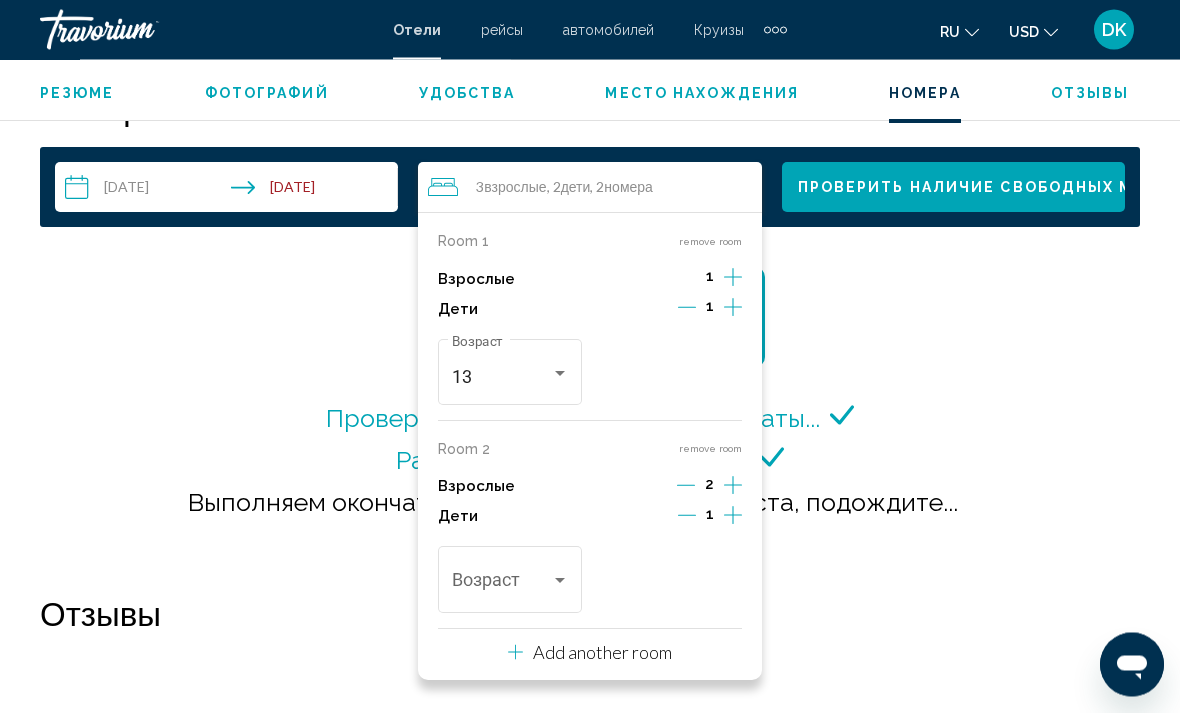 scroll, scrollTop: 2920, scrollLeft: 0, axis: vertical 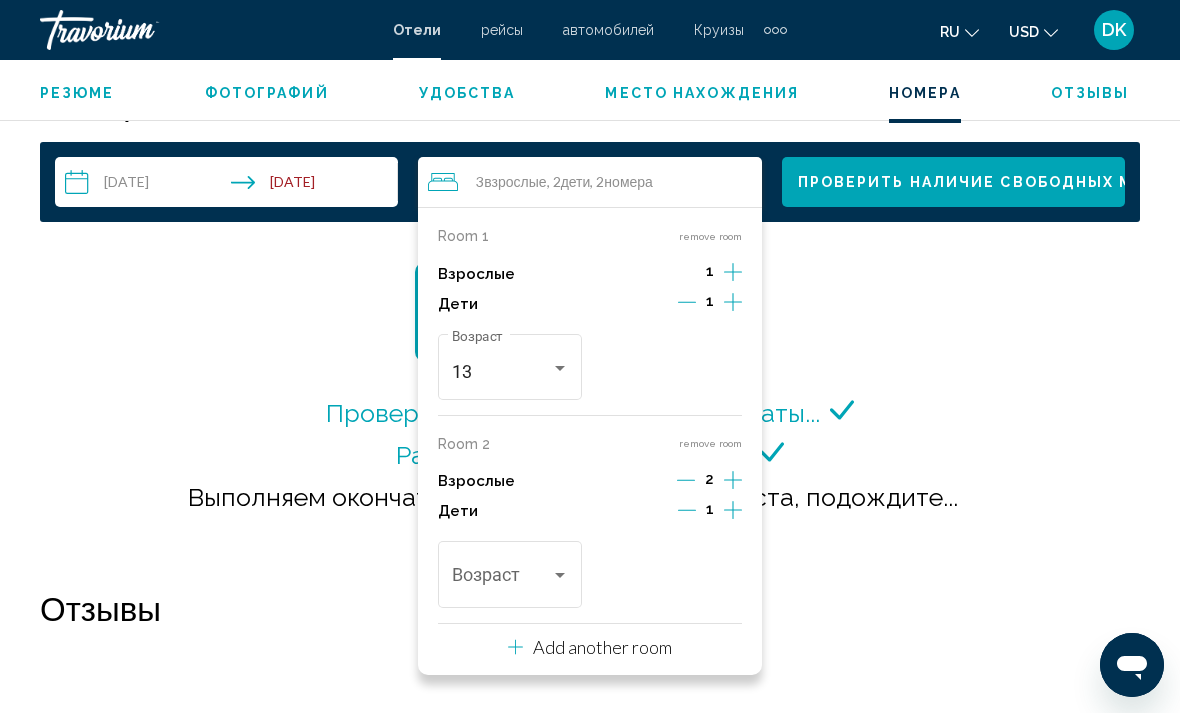 click at bounding box center (560, 576) 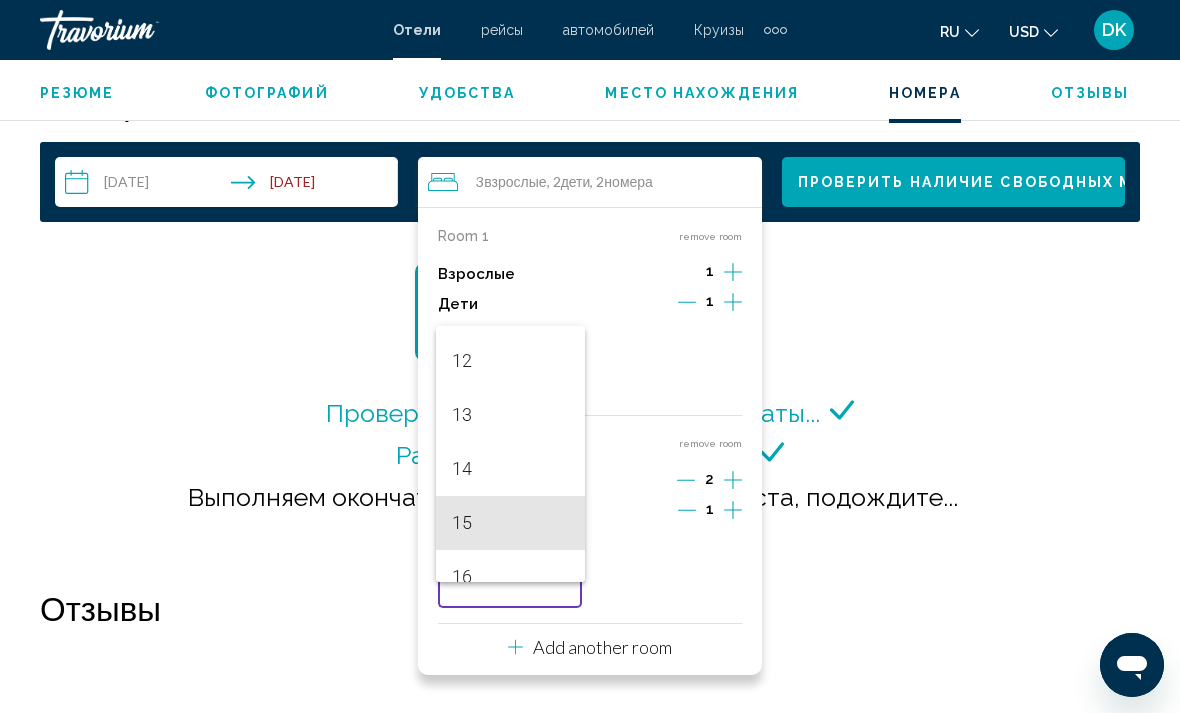scroll, scrollTop: 638, scrollLeft: 0, axis: vertical 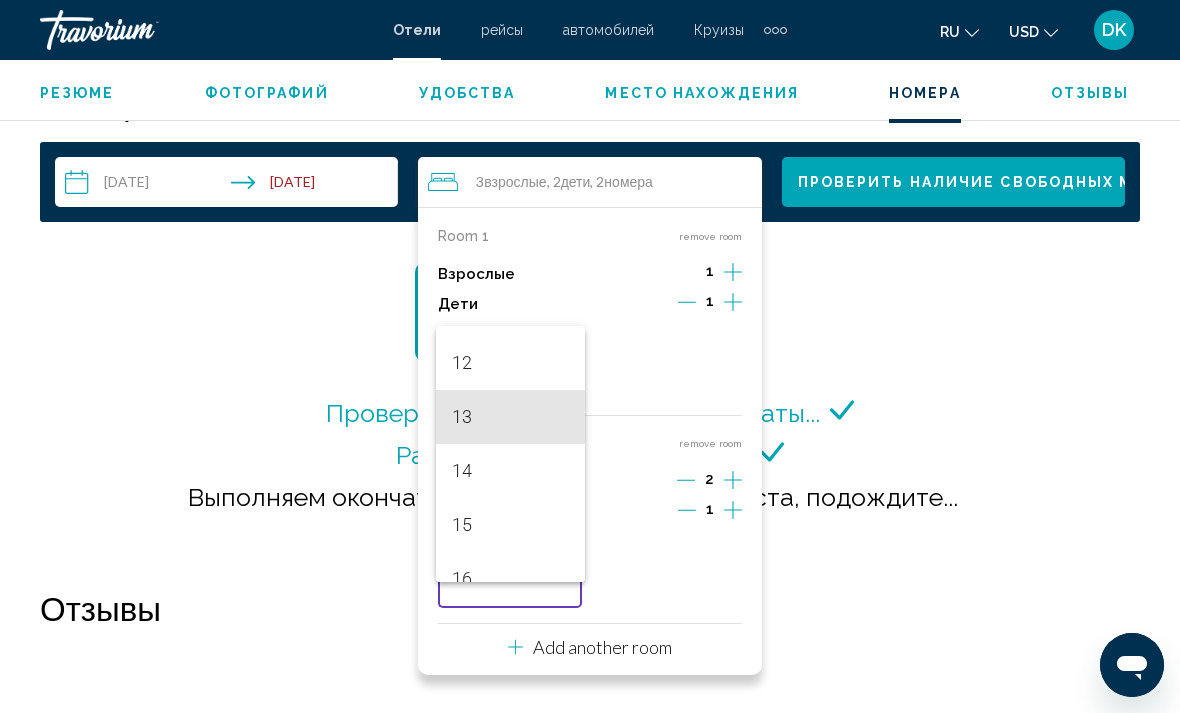 click on "13" at bounding box center [510, 417] 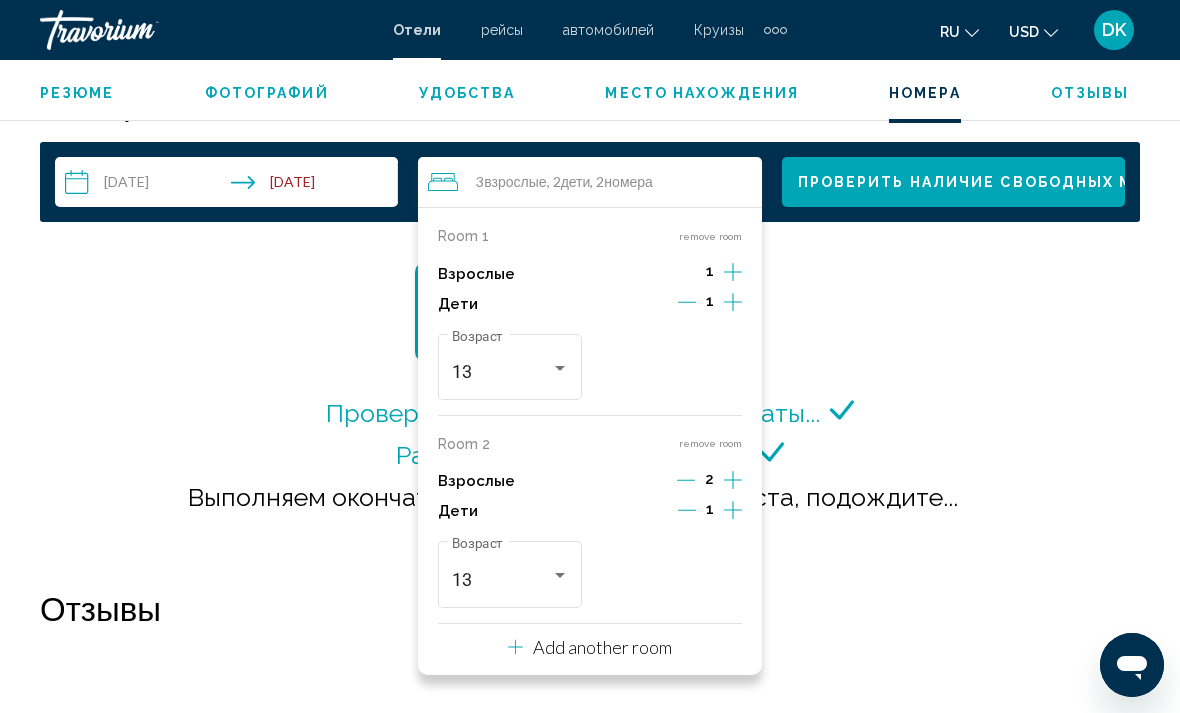 click on "Отзывы" at bounding box center [590, 608] 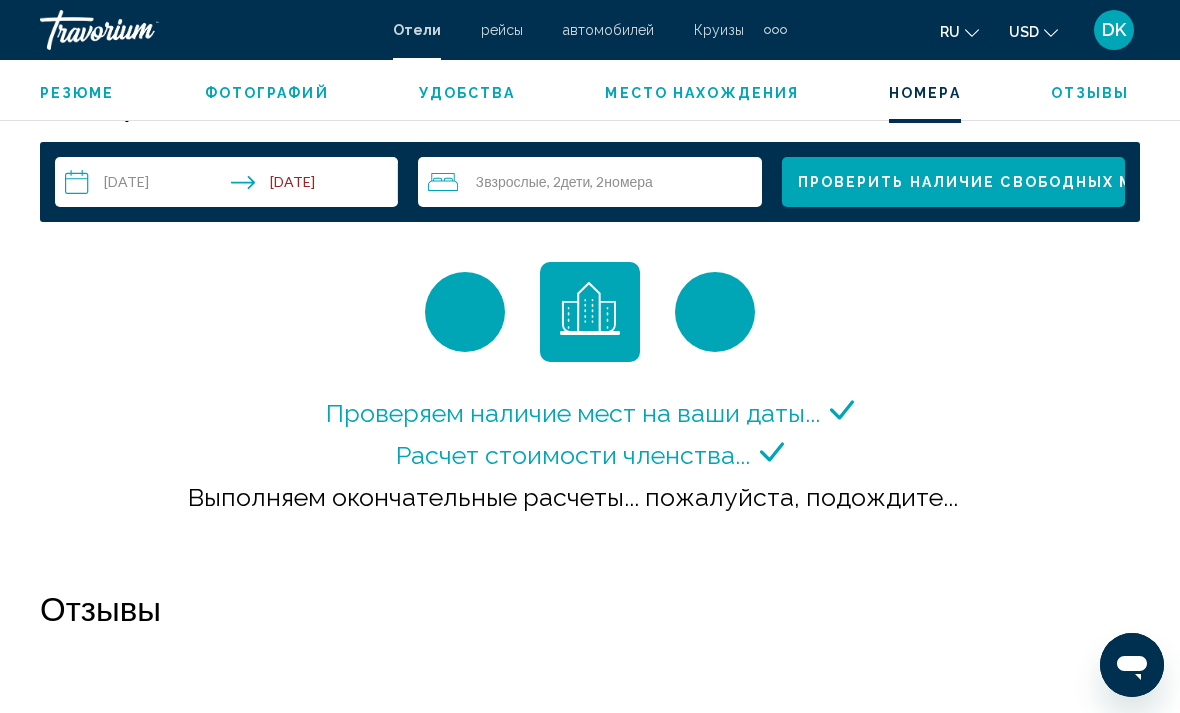 click on "Проверить наличие свободных мест" at bounding box center [953, 182] 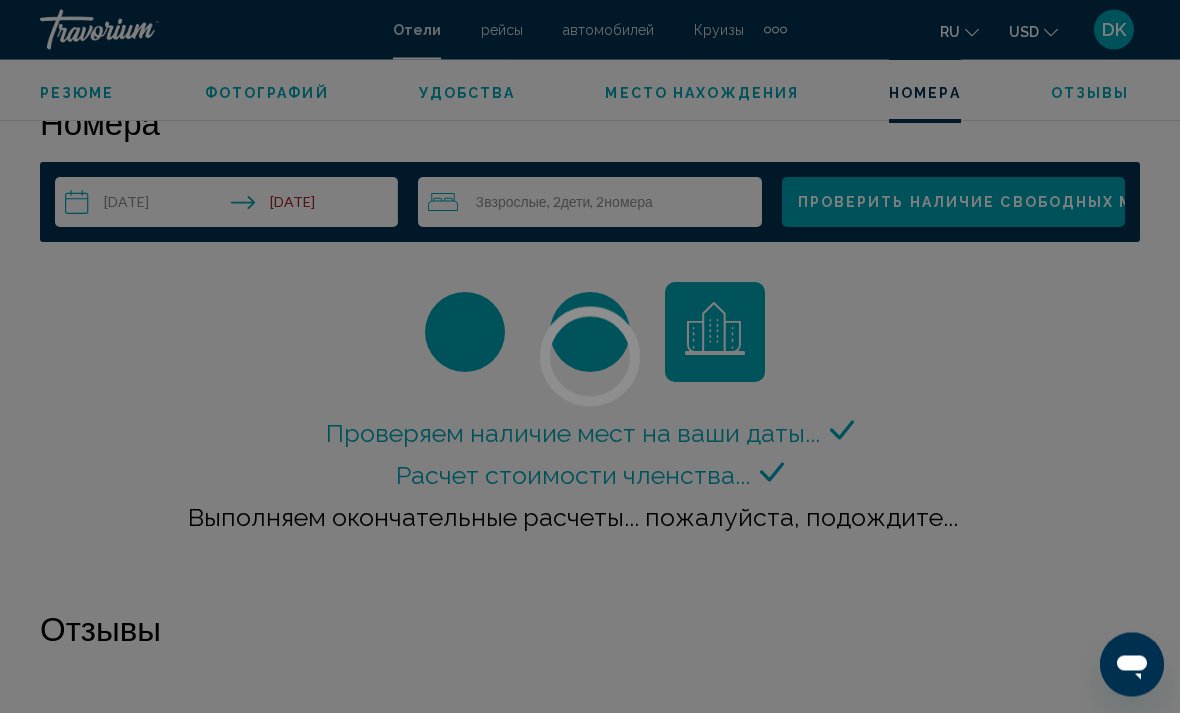 scroll, scrollTop: 2882, scrollLeft: 0, axis: vertical 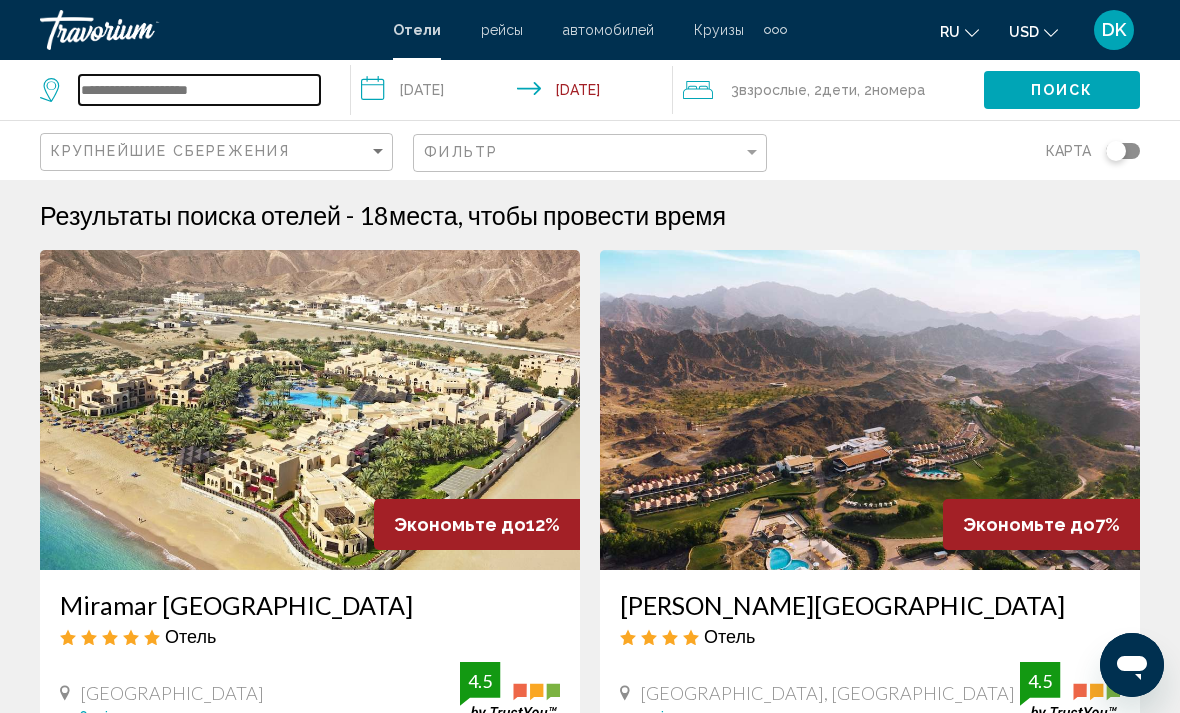 click at bounding box center (199, 90) 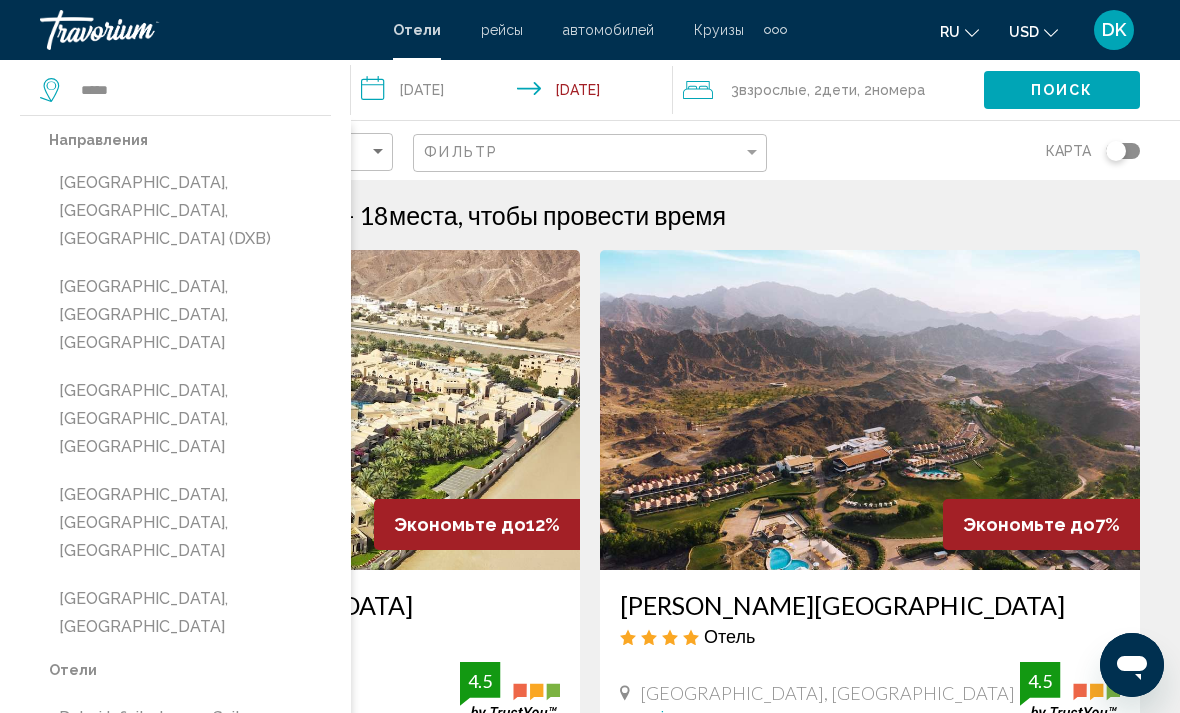 click on "[GEOGRAPHIC_DATA], [GEOGRAPHIC_DATA], [GEOGRAPHIC_DATA] (DXB)" at bounding box center (190, 211) 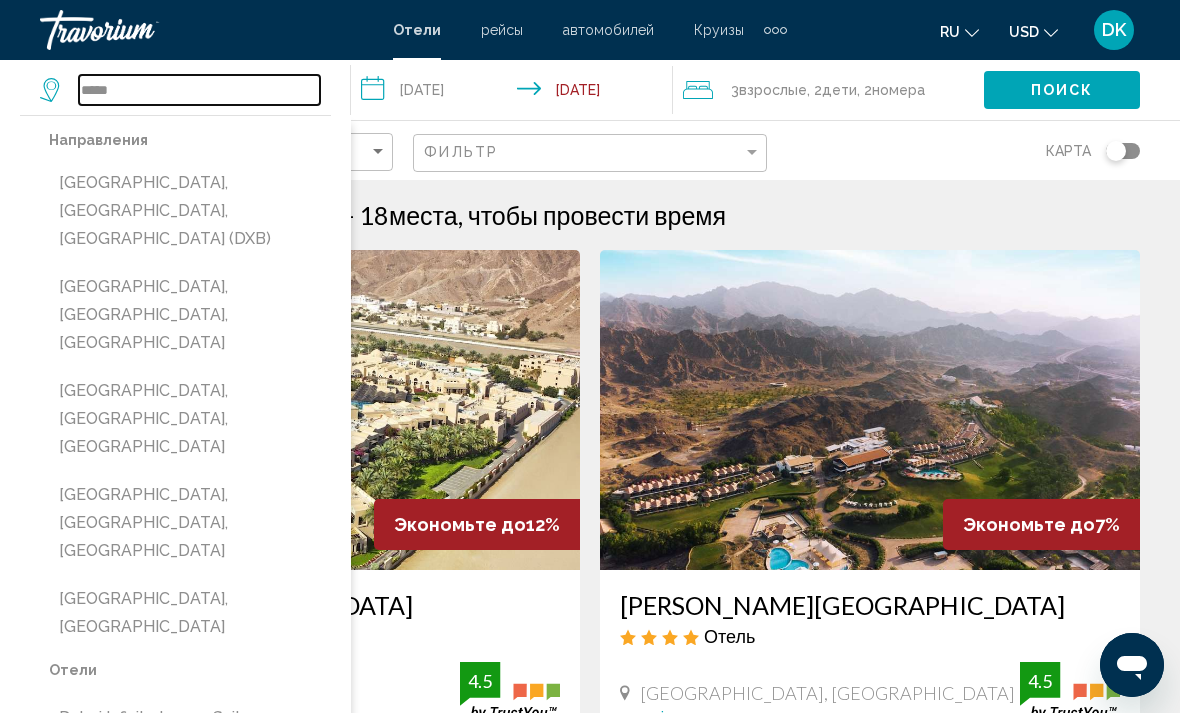 type on "**********" 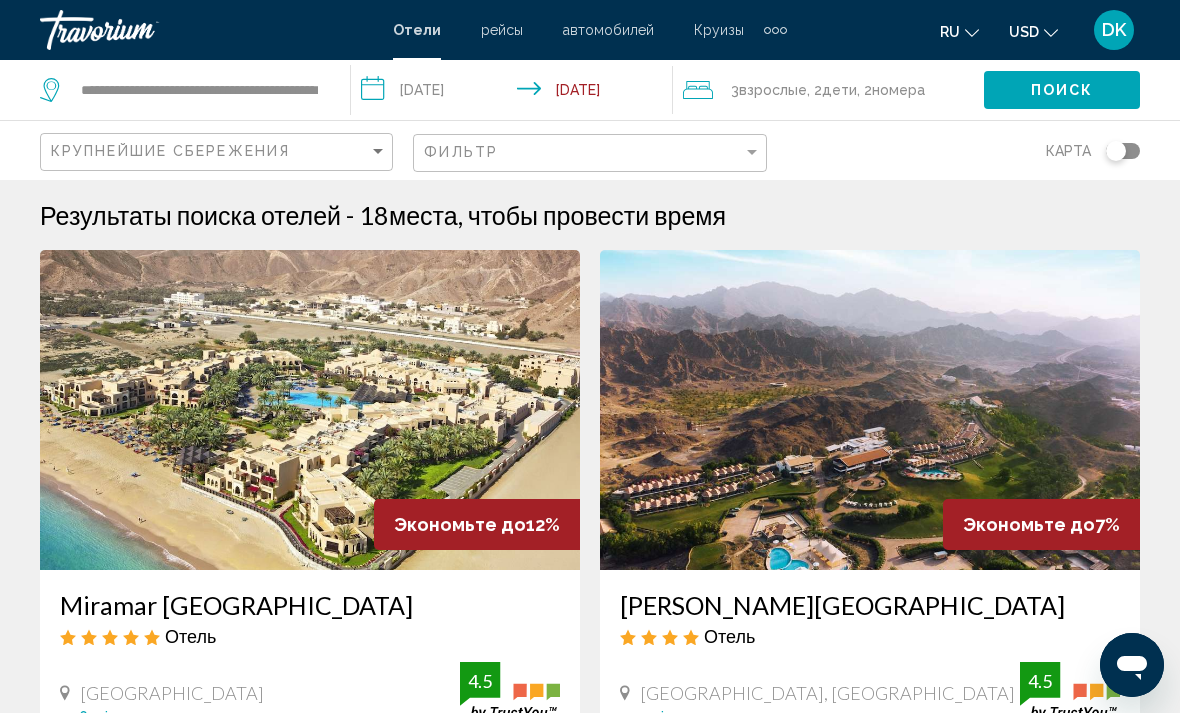 click on "**********" at bounding box center [515, 93] 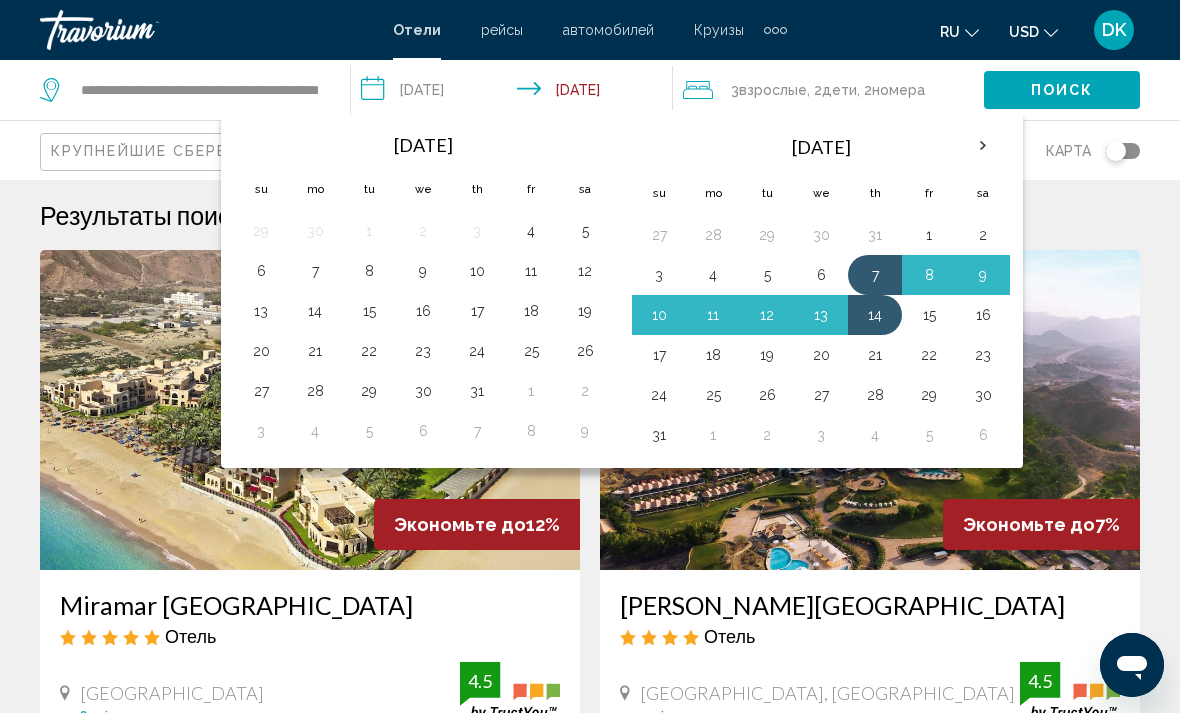 click on "14" at bounding box center [315, 311] 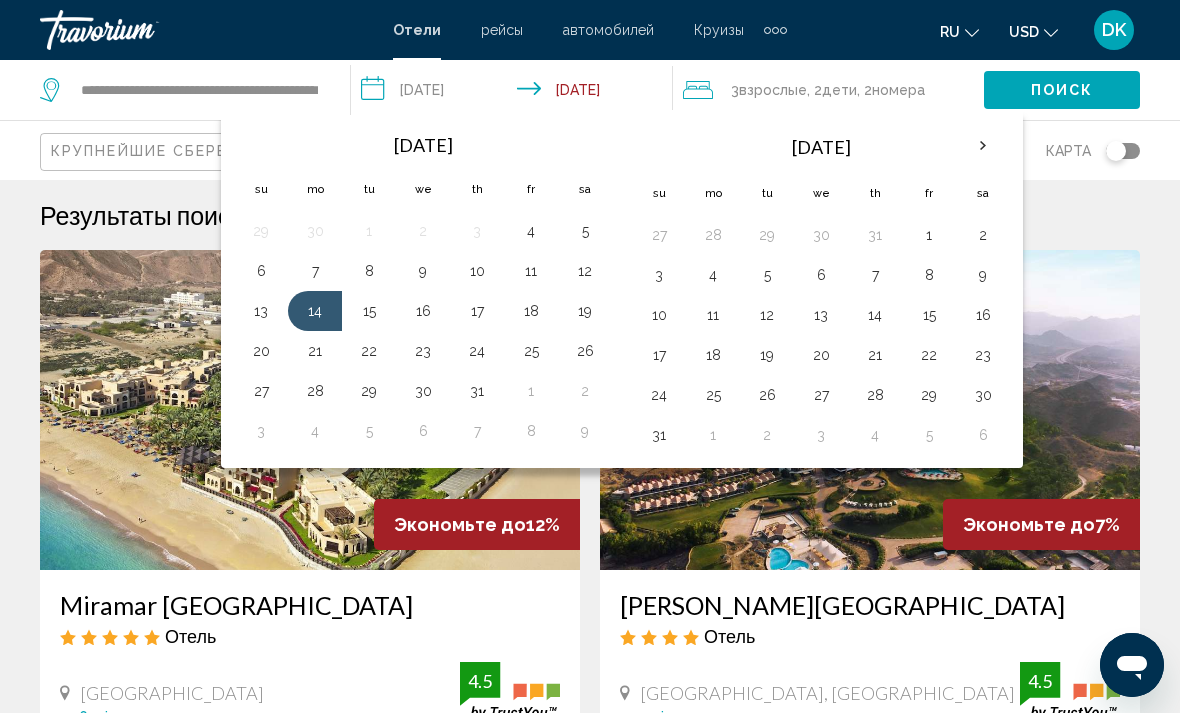 click on "10" at bounding box center (659, 315) 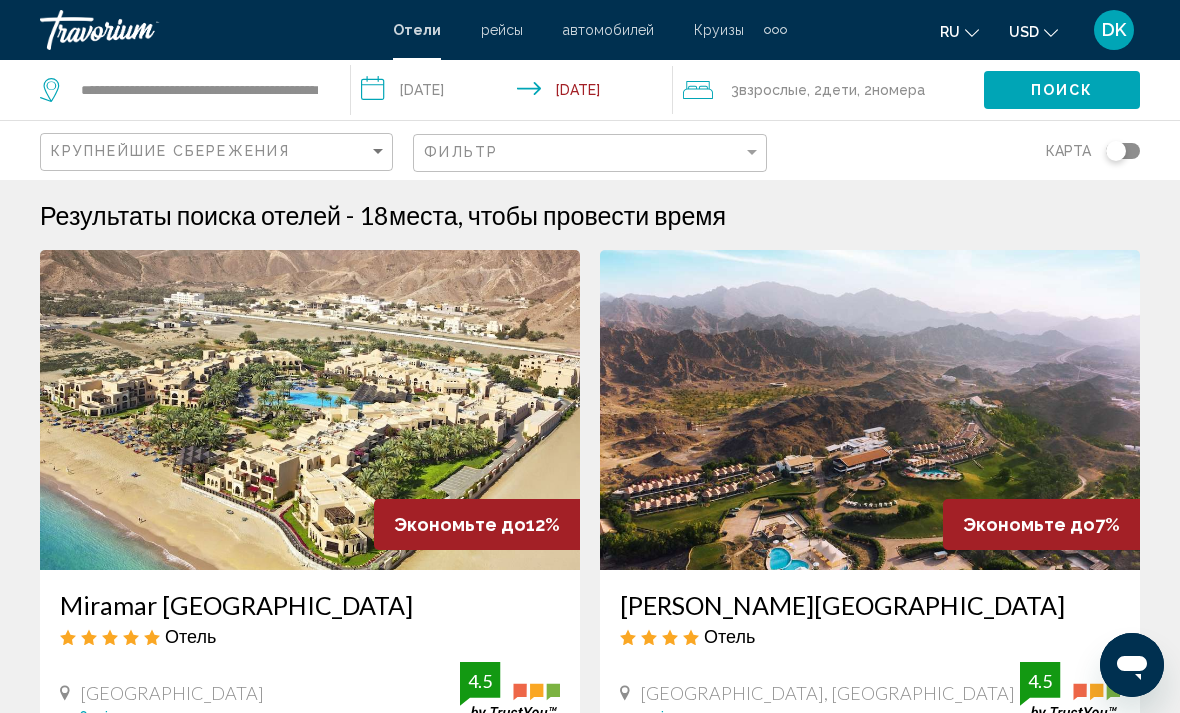 click on ", 2  Ребенок Дети" 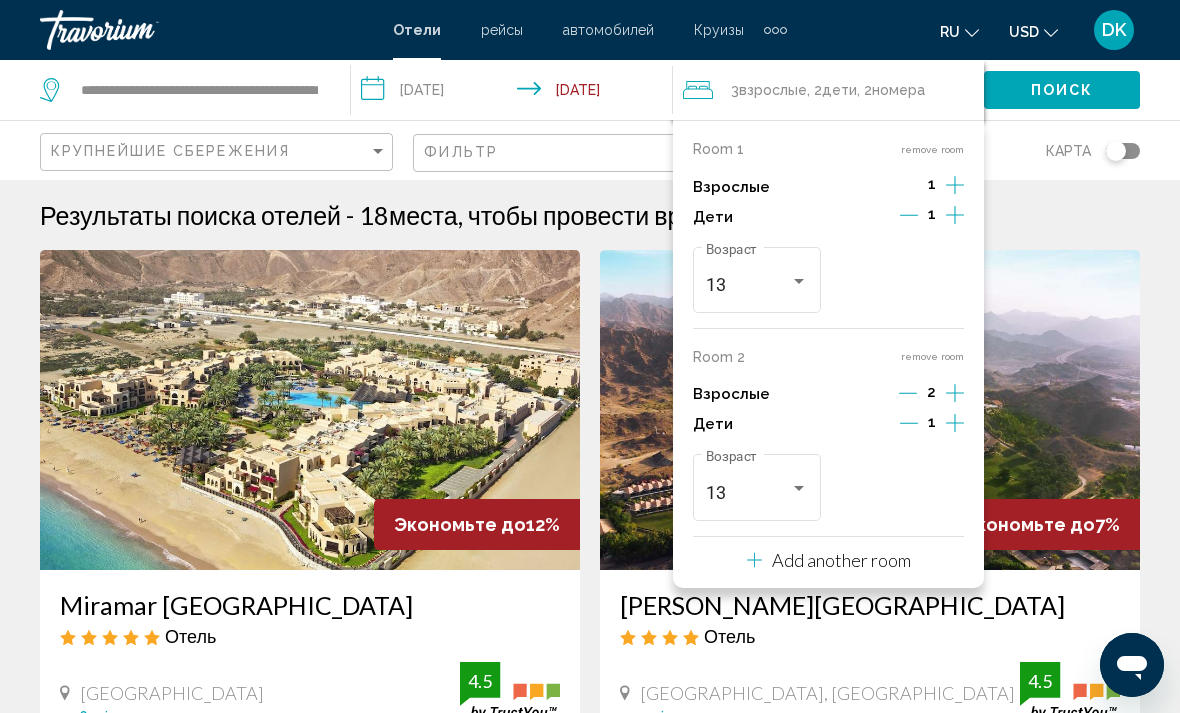 click on "remove room" at bounding box center (932, 356) 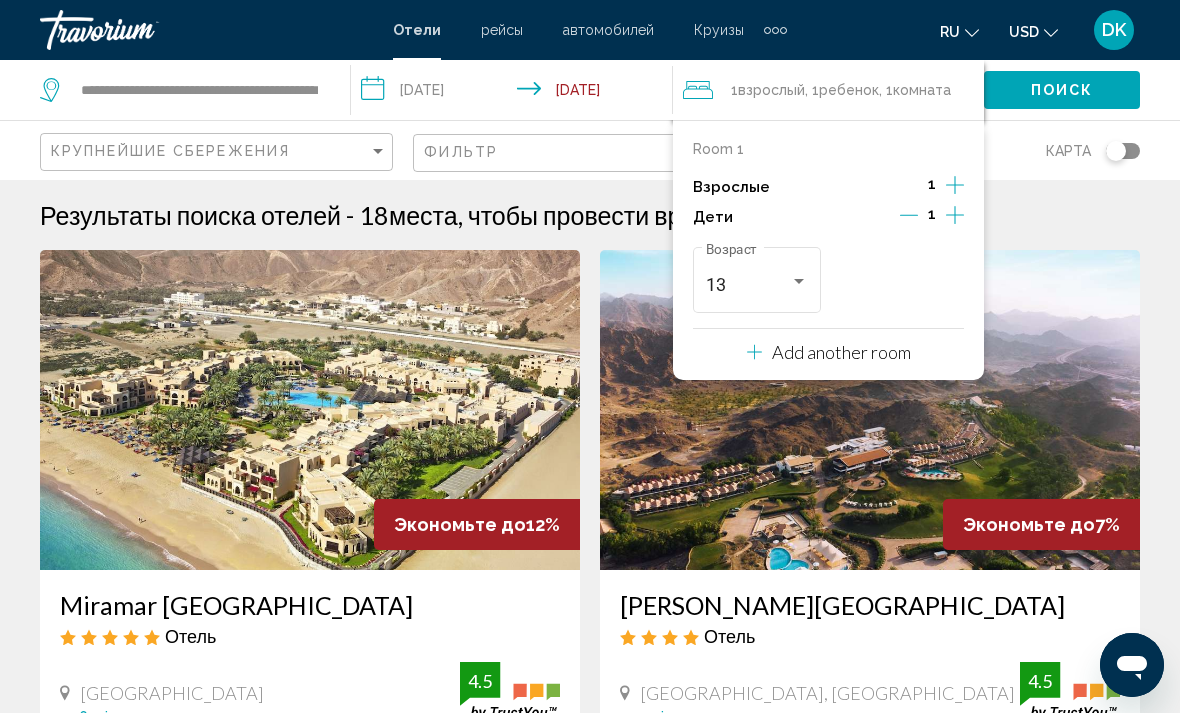 click 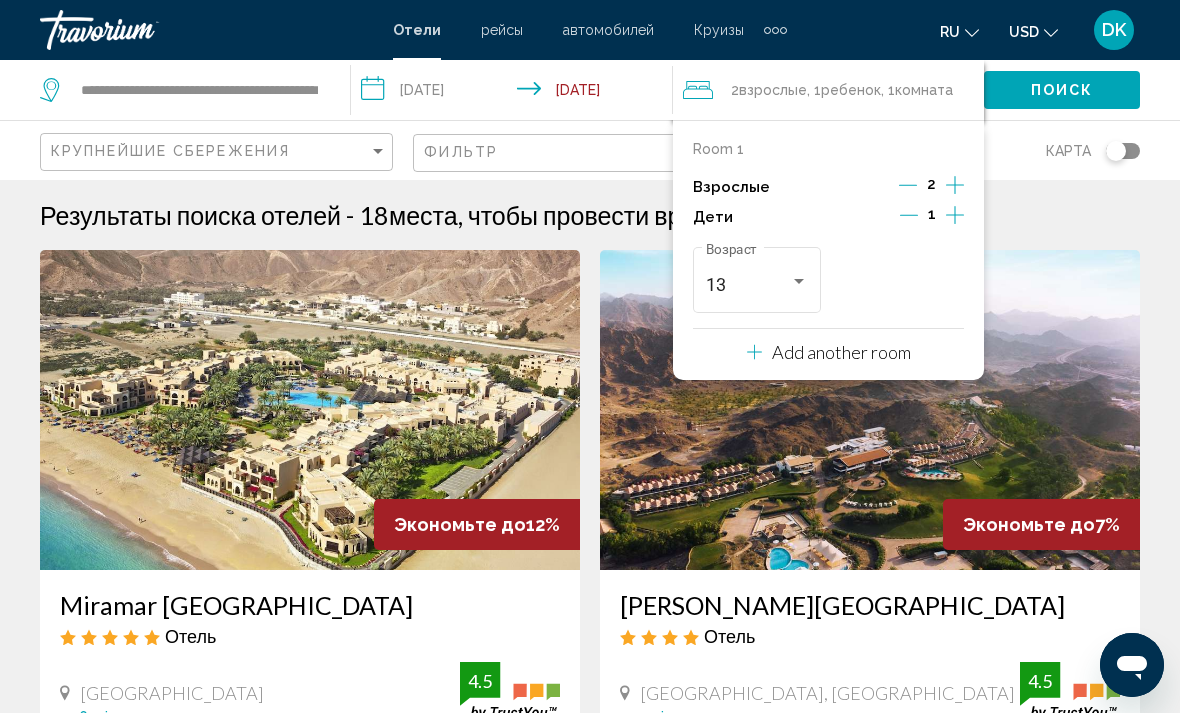 click 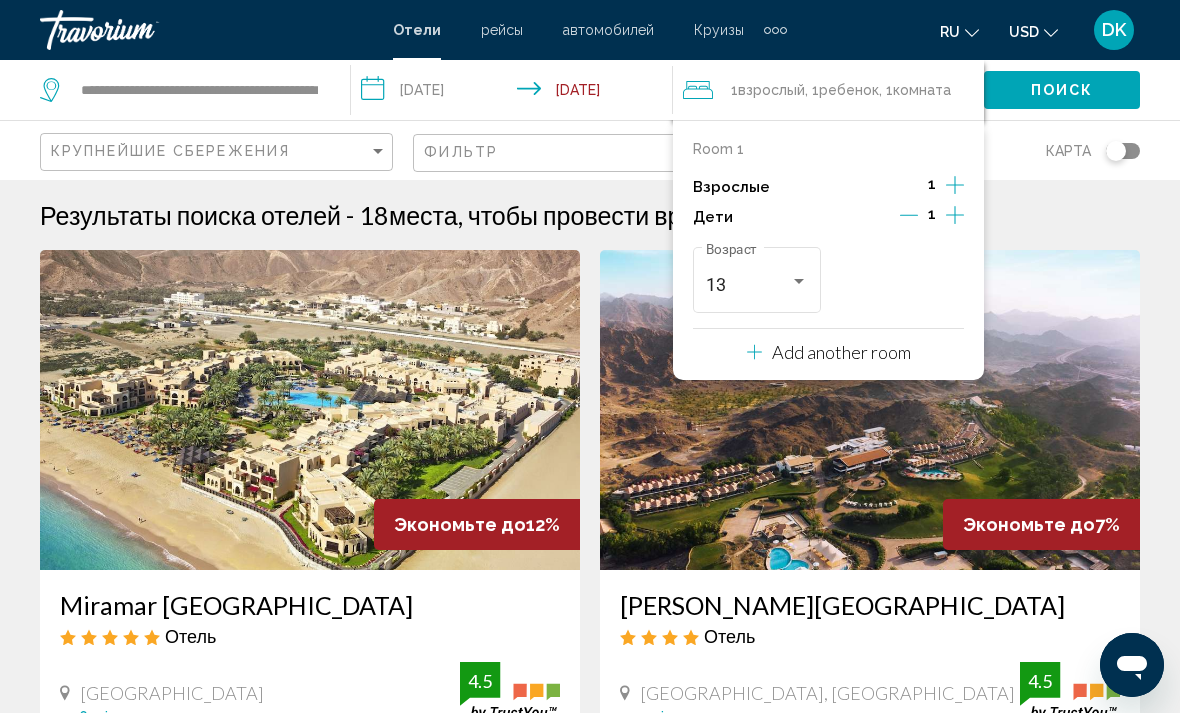 click 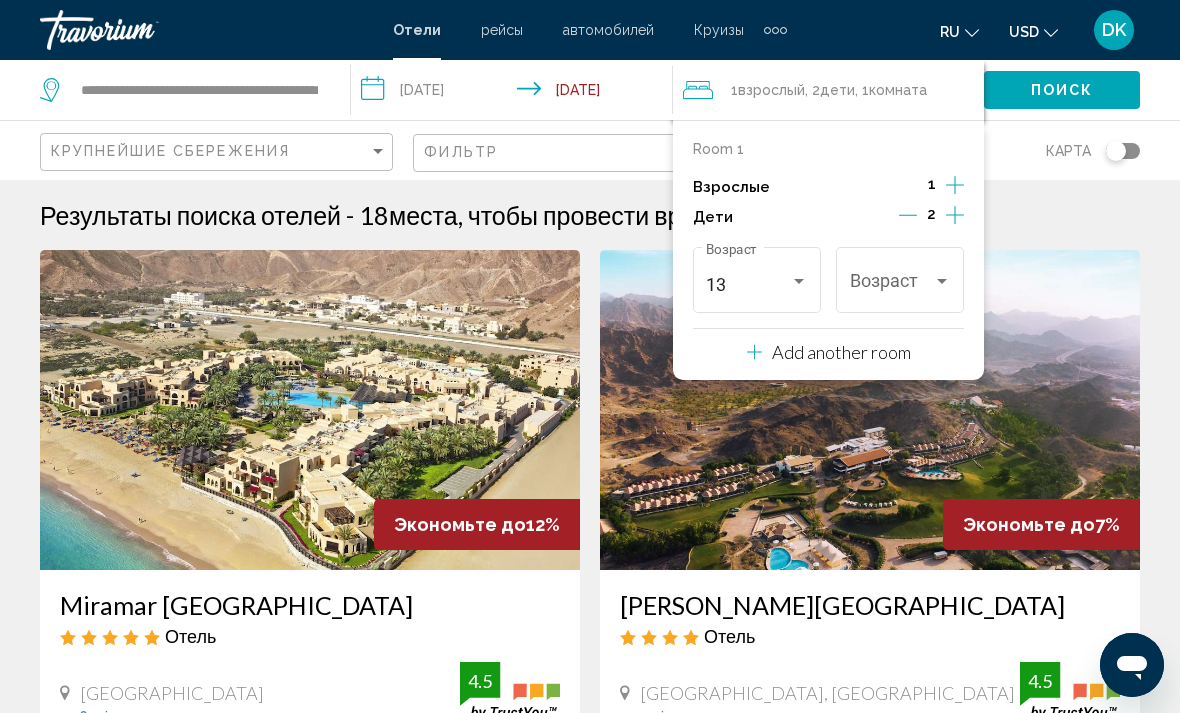 click at bounding box center (942, 281) 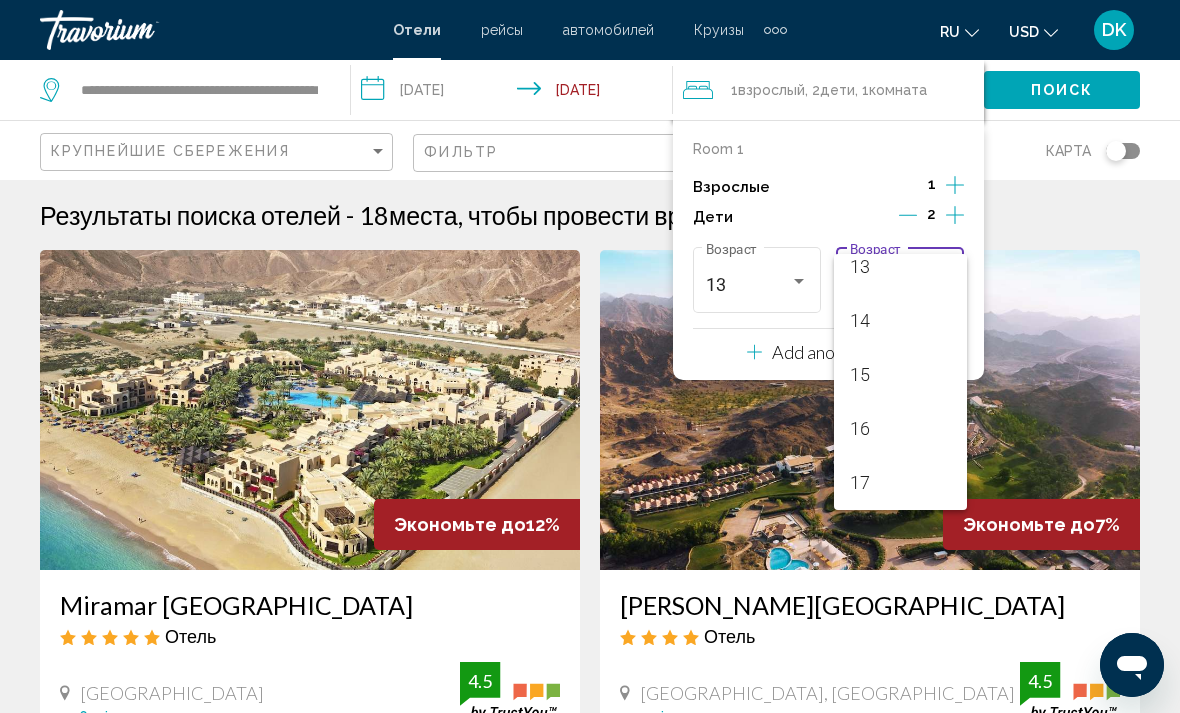 scroll, scrollTop: 716, scrollLeft: 0, axis: vertical 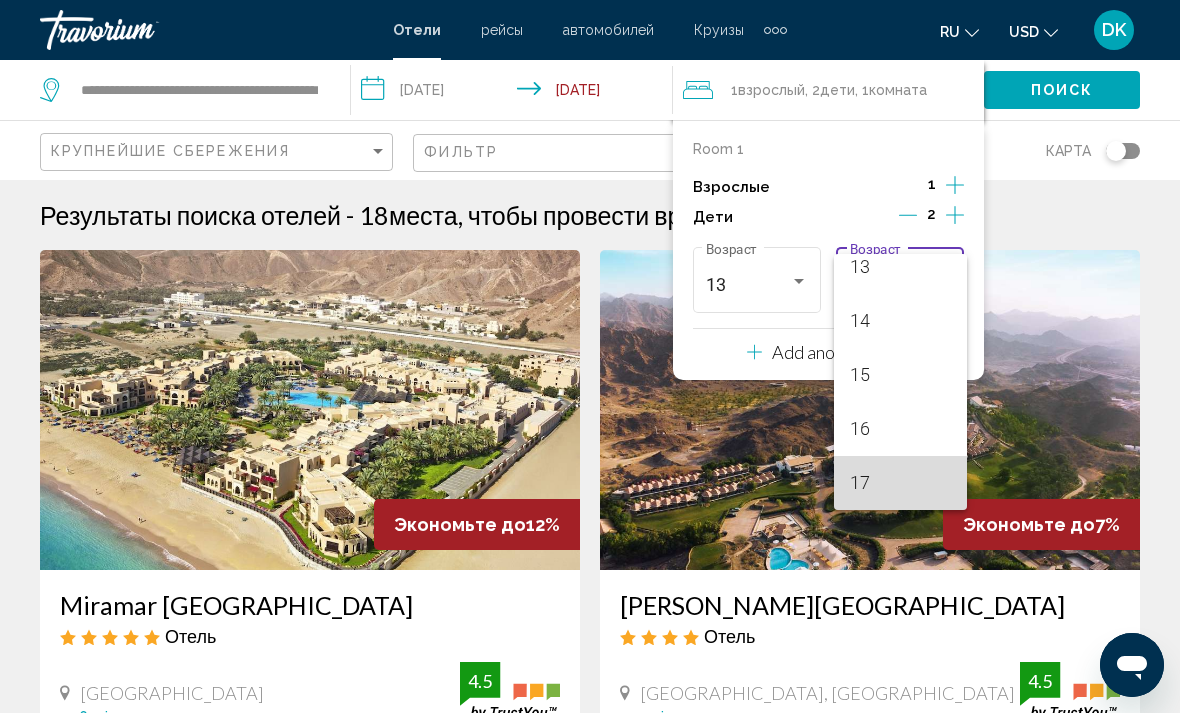 click on "17" at bounding box center (900, 483) 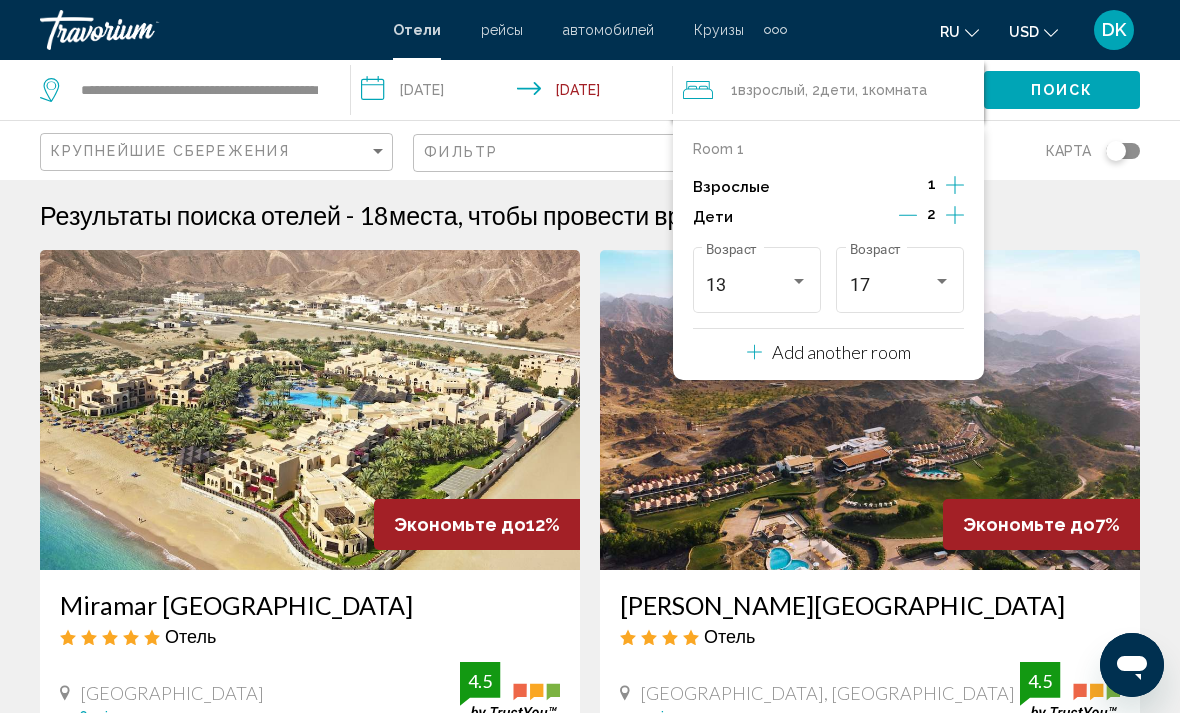 click on "Результаты поиска отелей  -   18  места, чтобы провести время" at bounding box center (590, 215) 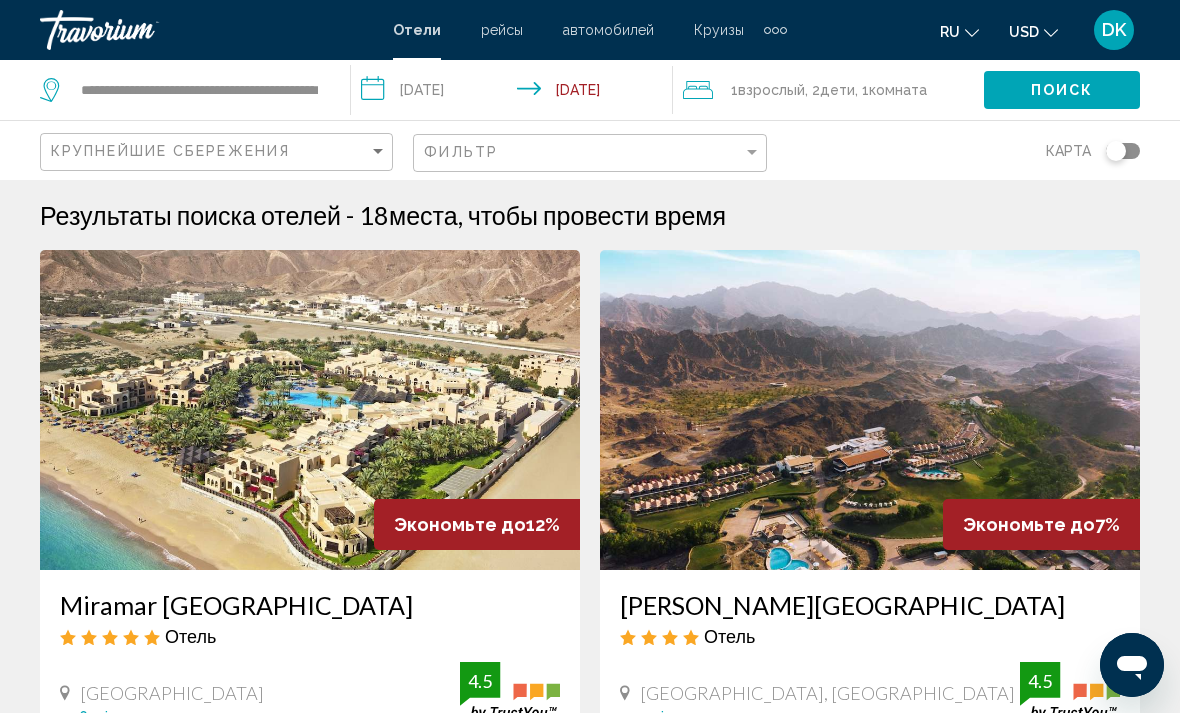click on "Поиск" 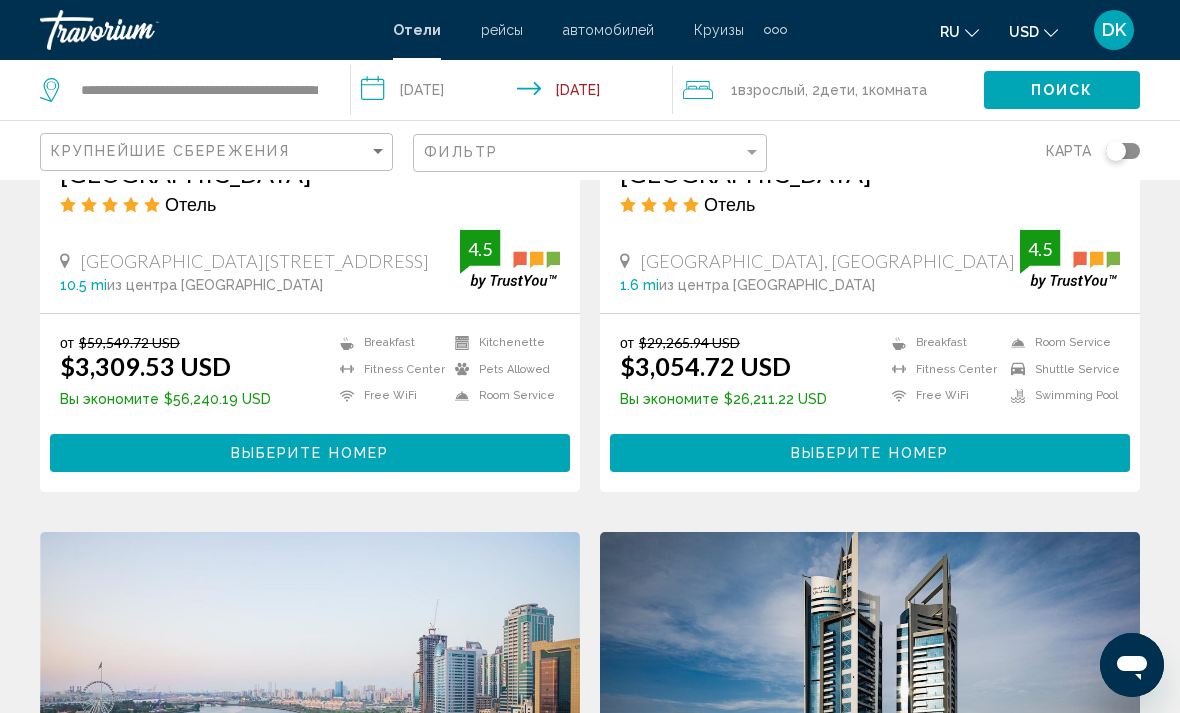 scroll, scrollTop: 1141, scrollLeft: 0, axis: vertical 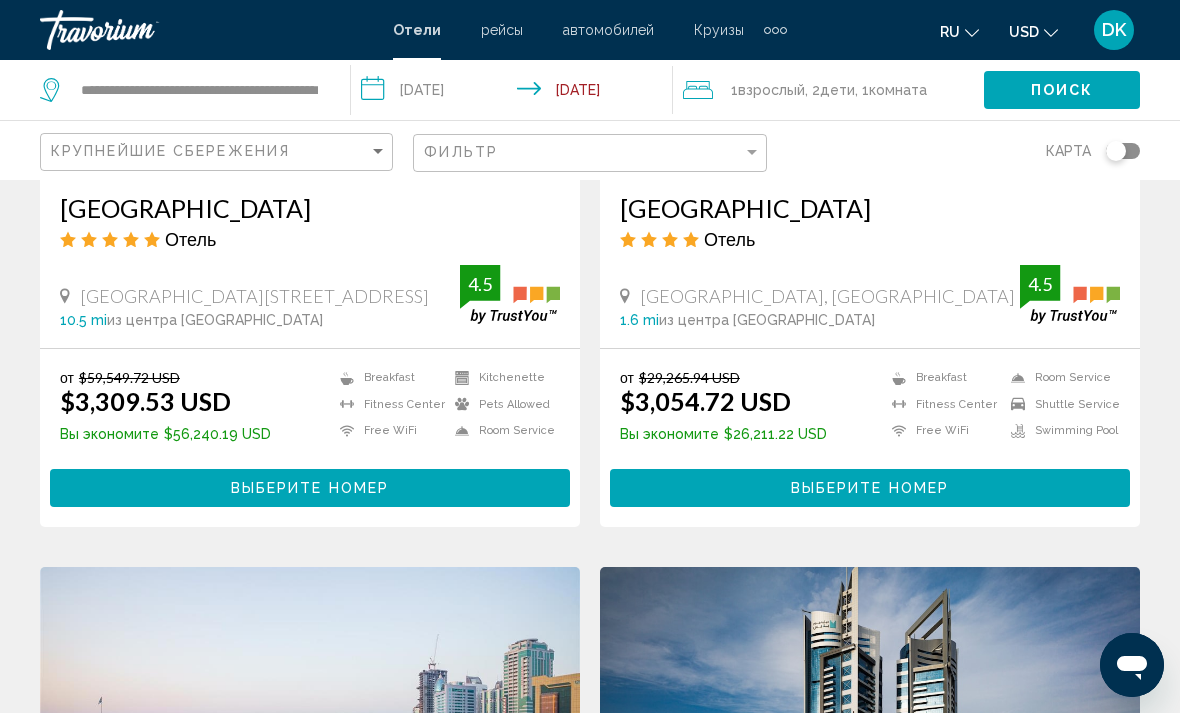 click on "**********" at bounding box center (515, 93) 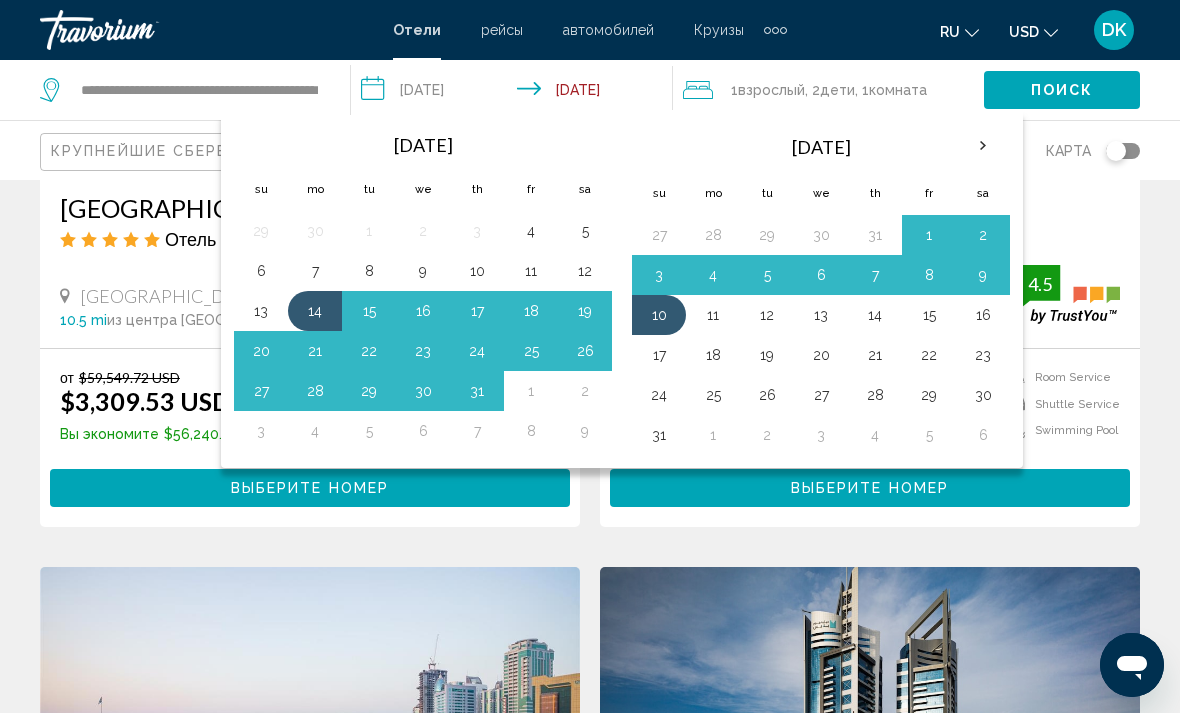 click on "14" at bounding box center [315, 311] 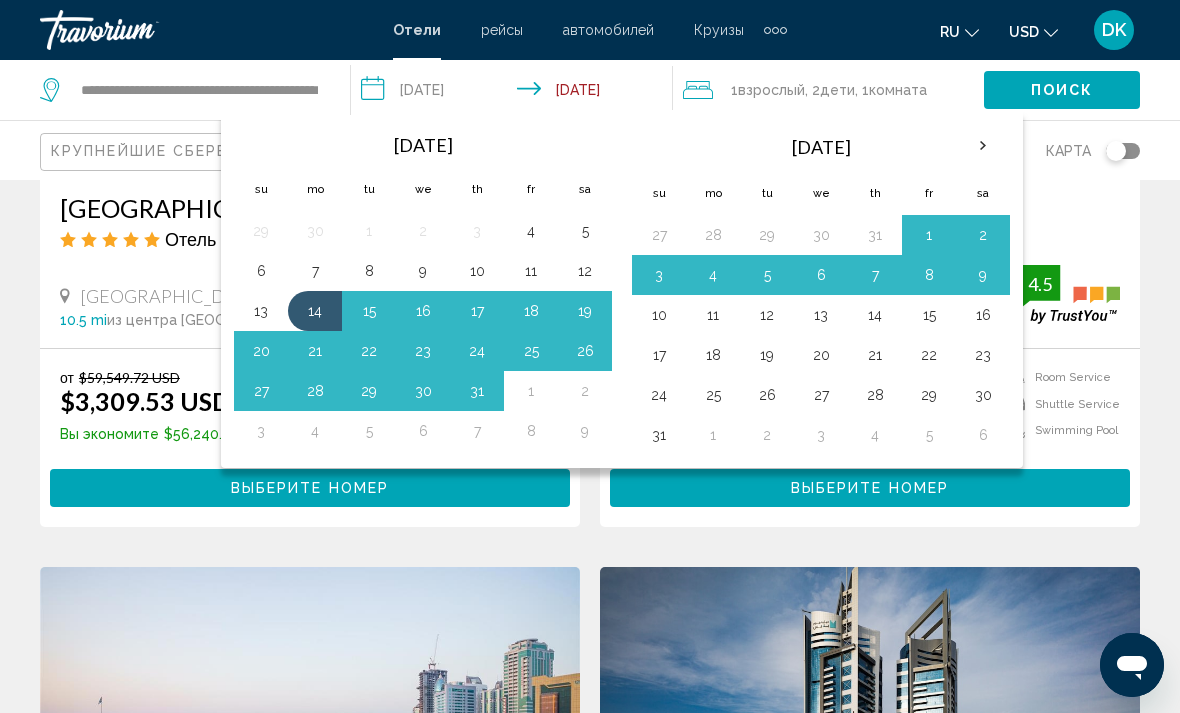 click on "24" at bounding box center [477, 351] 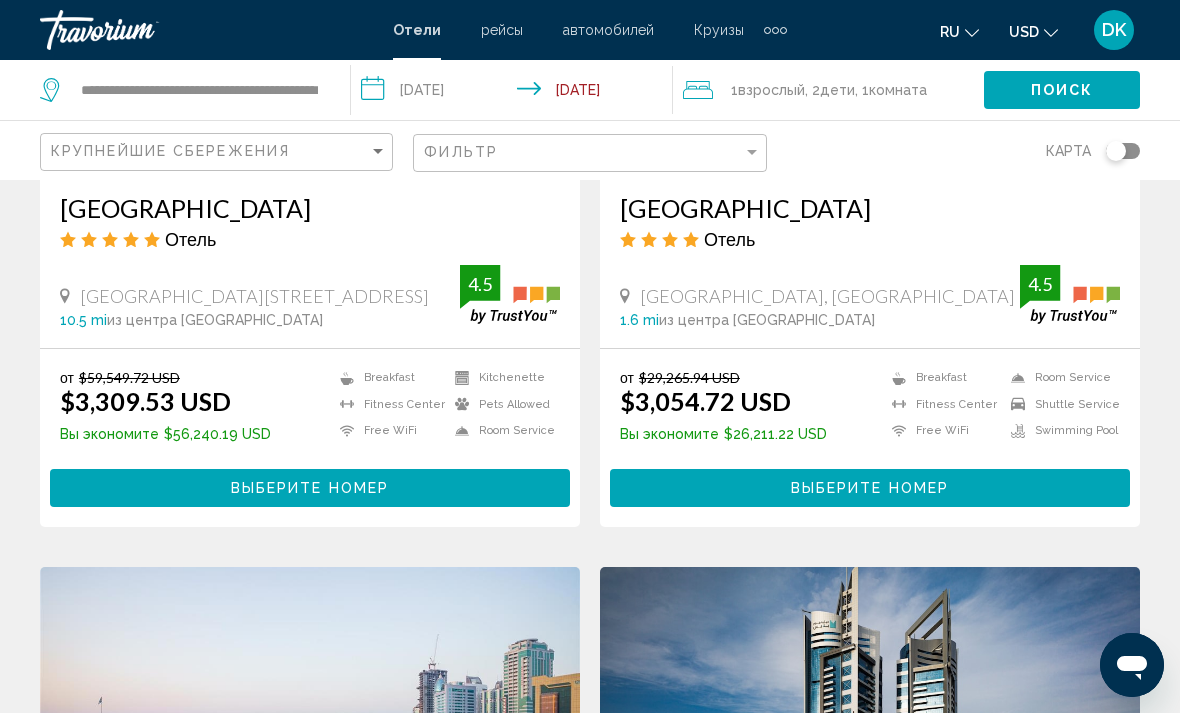 click on "Поиск" 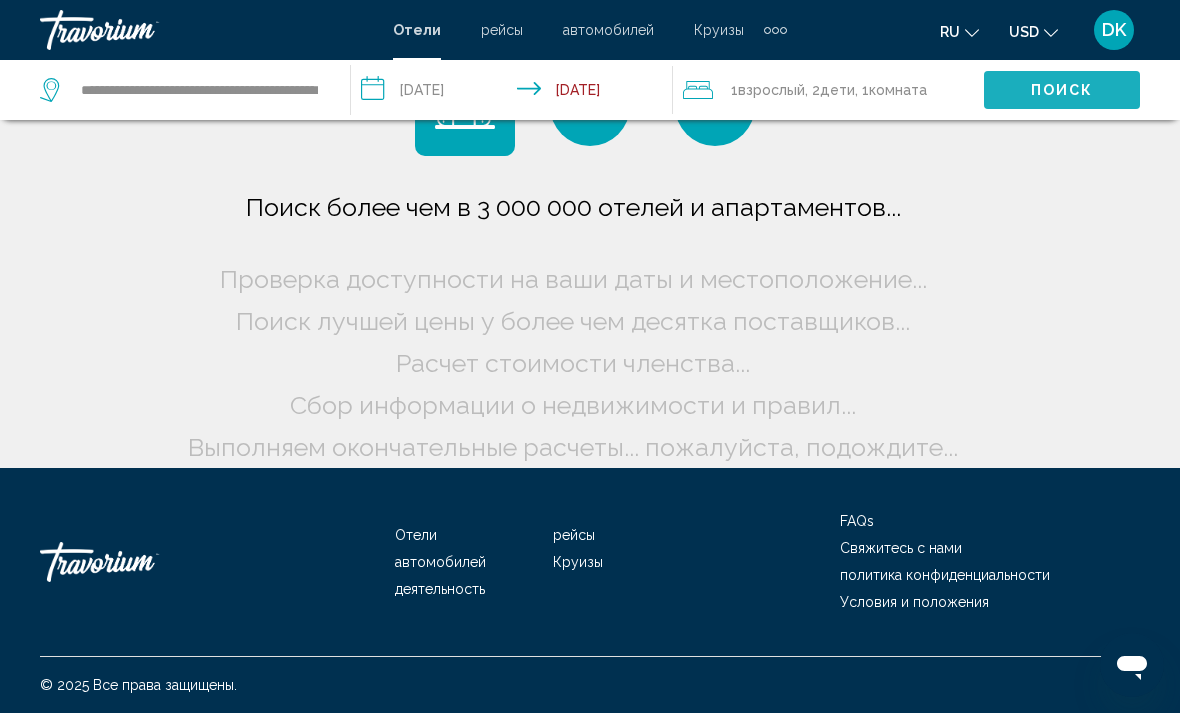scroll, scrollTop: 94, scrollLeft: 0, axis: vertical 